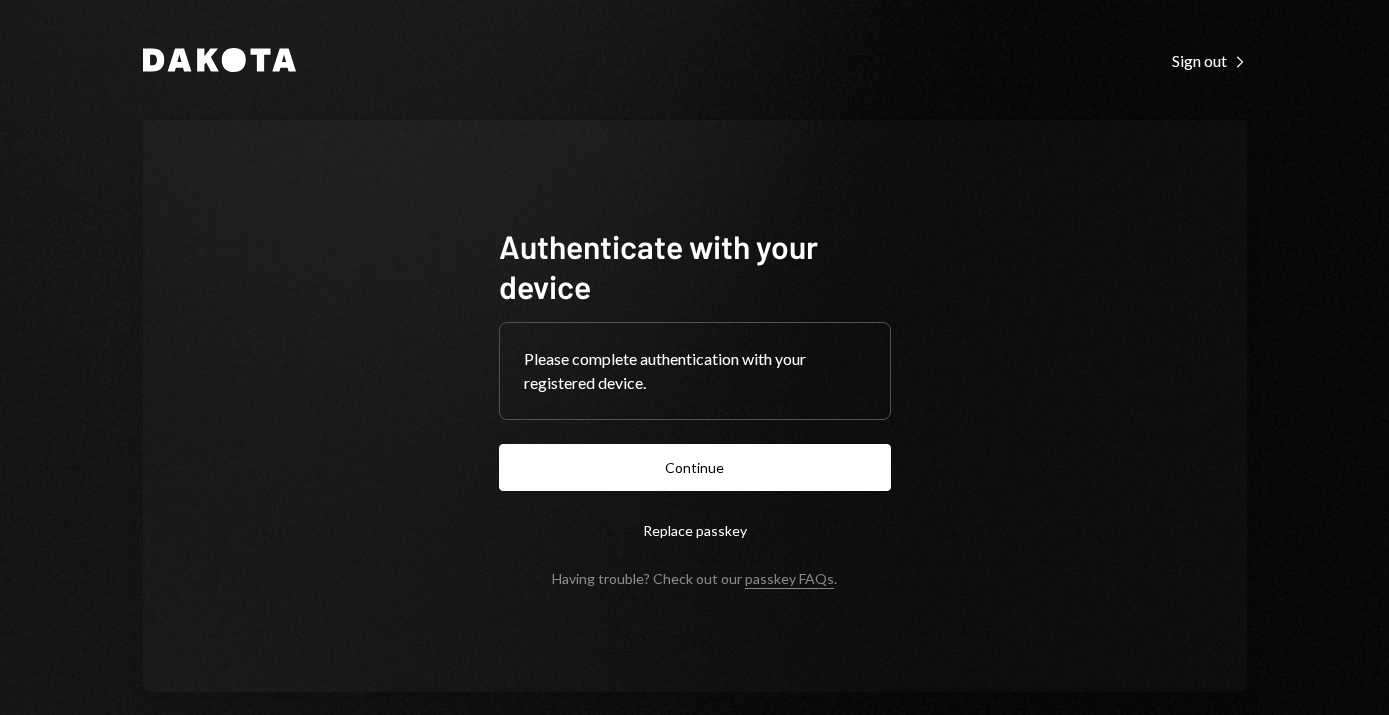 scroll, scrollTop: 0, scrollLeft: 0, axis: both 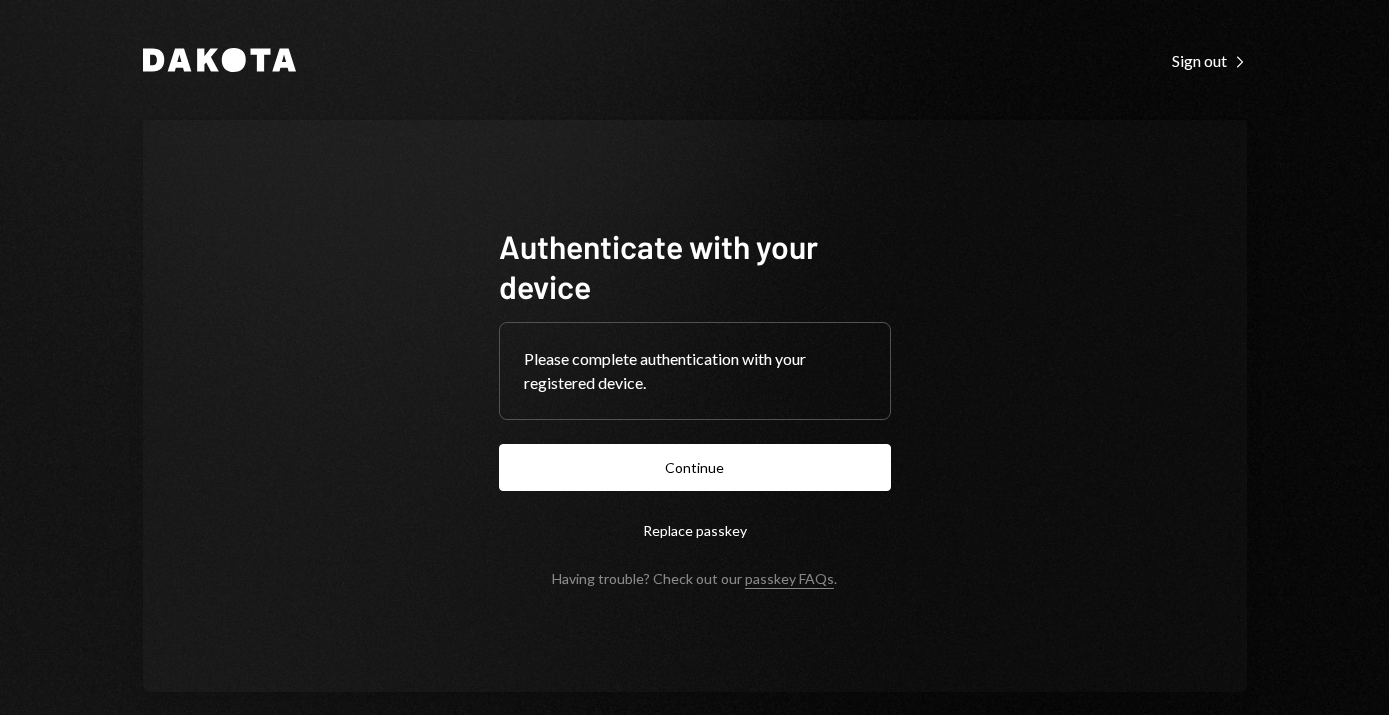 click on "Continue" at bounding box center (695, 467) 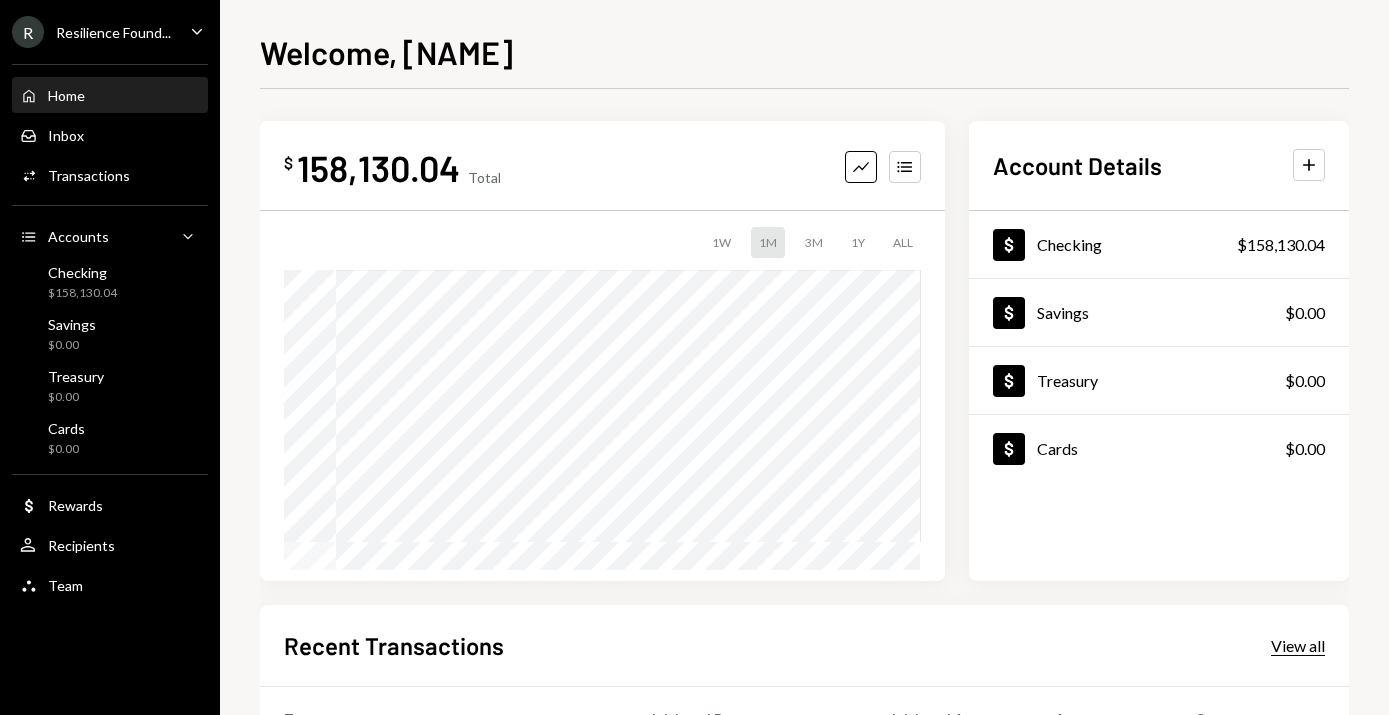 click on "View all" at bounding box center [1298, 646] 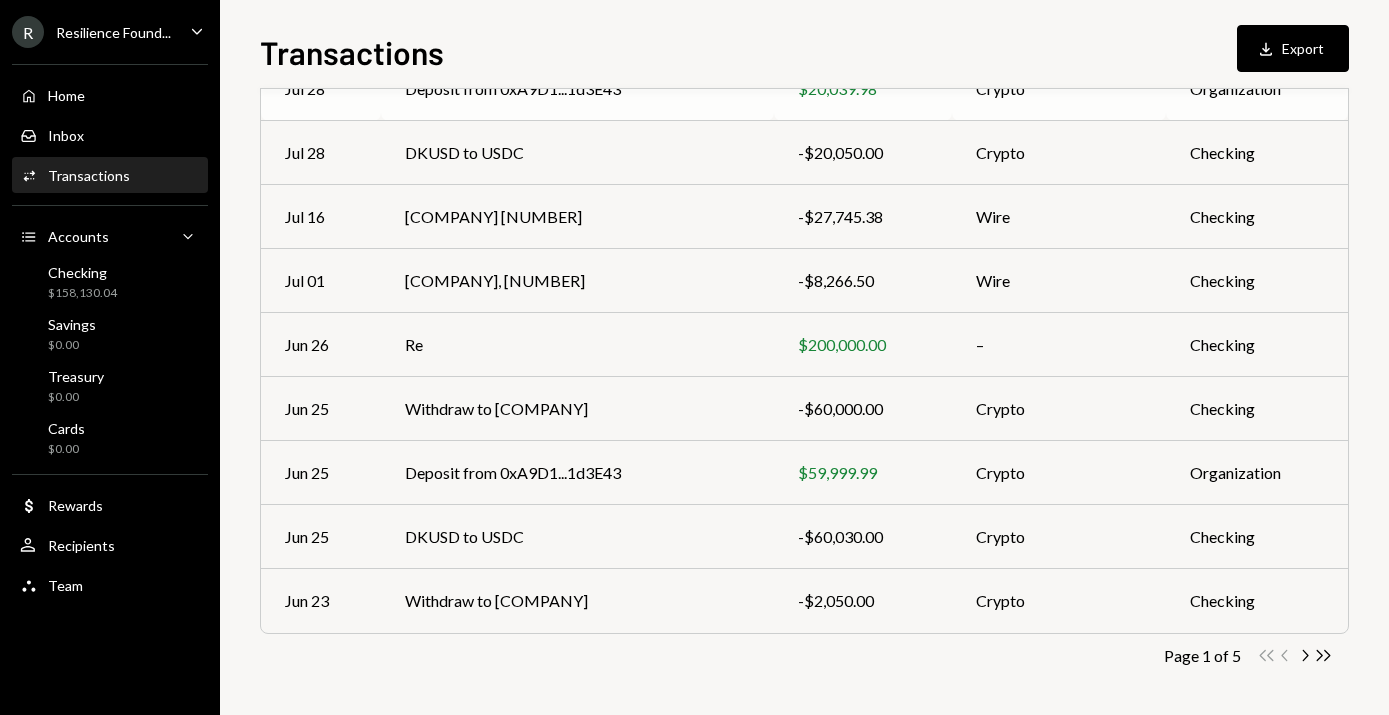 scroll, scrollTop: 329, scrollLeft: 0, axis: vertical 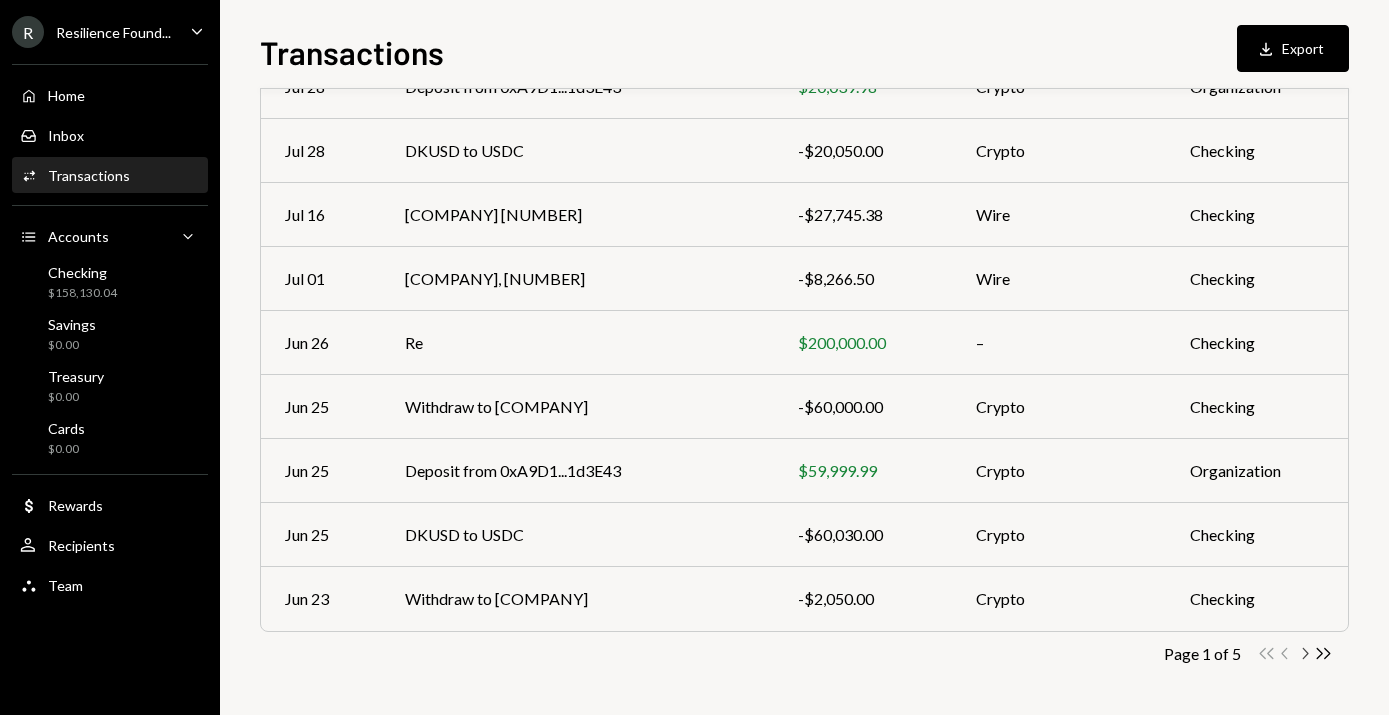 click on "Chevron Right" 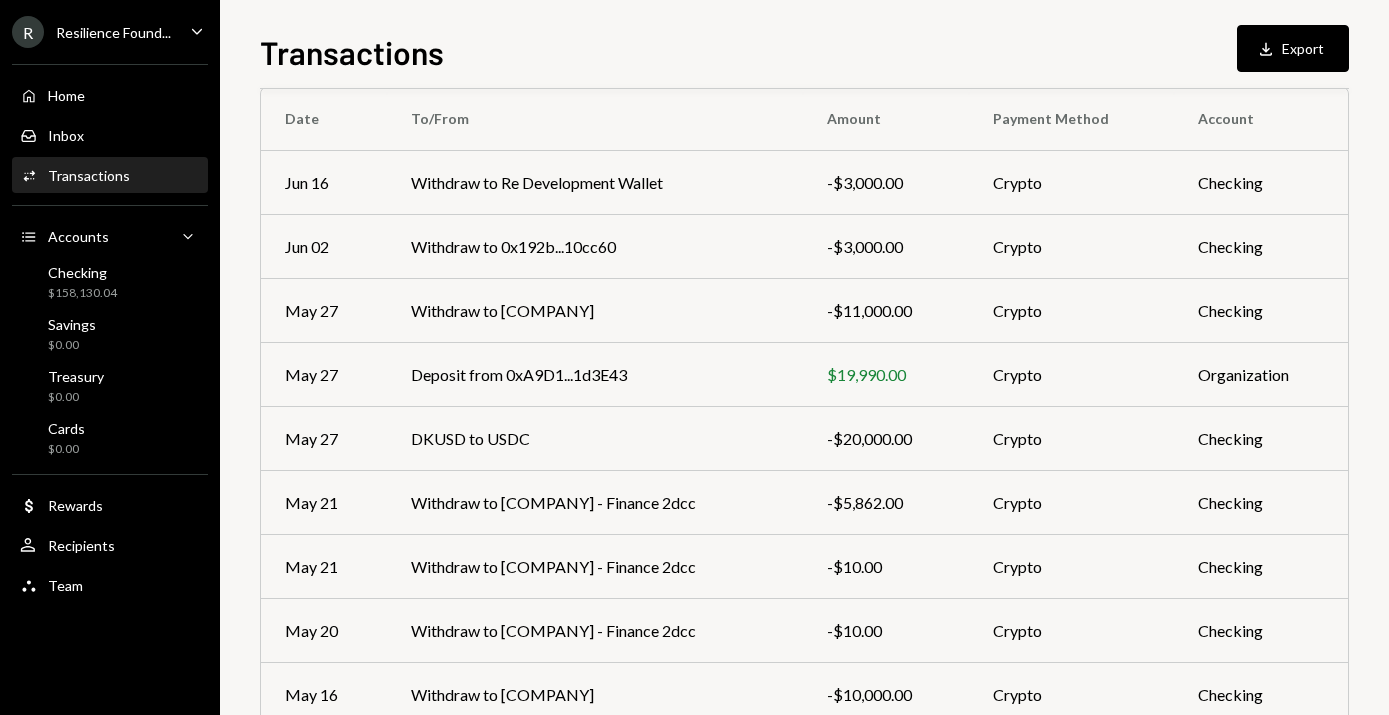 scroll, scrollTop: 329, scrollLeft: 0, axis: vertical 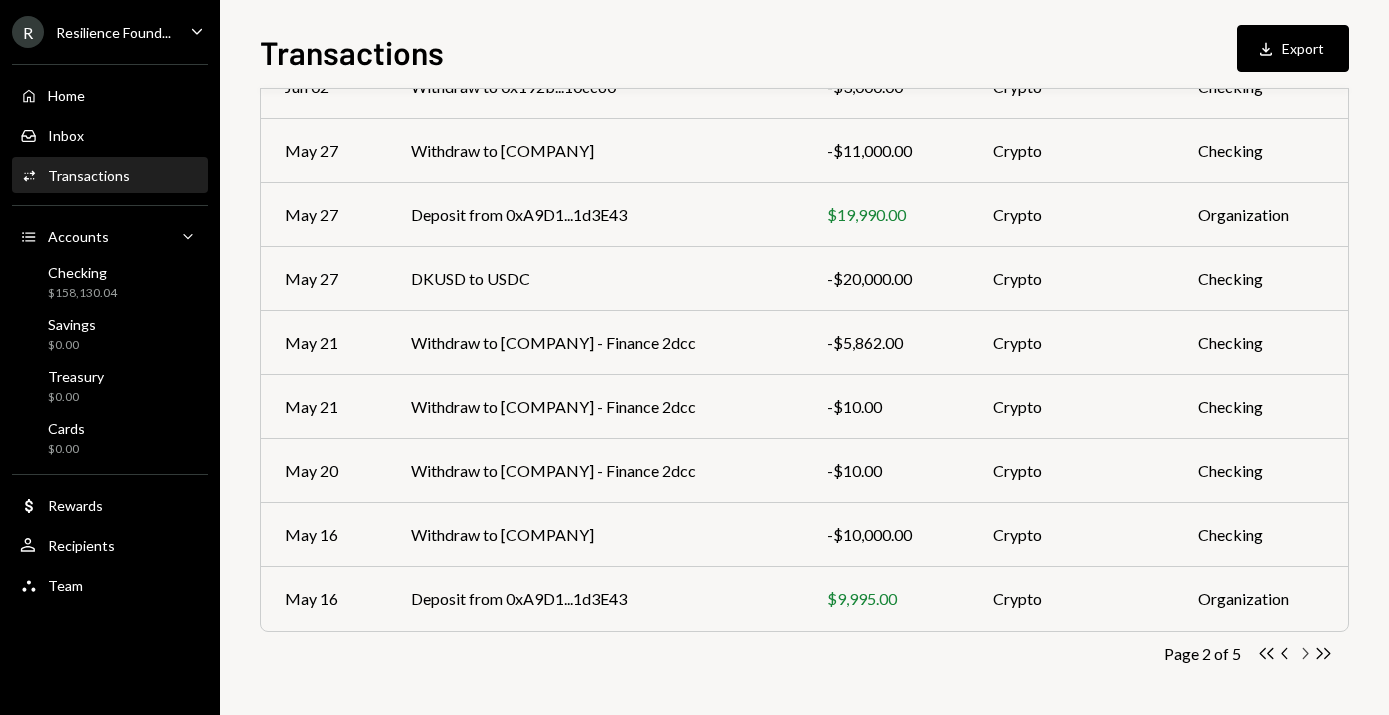 click on "Chevron Right" 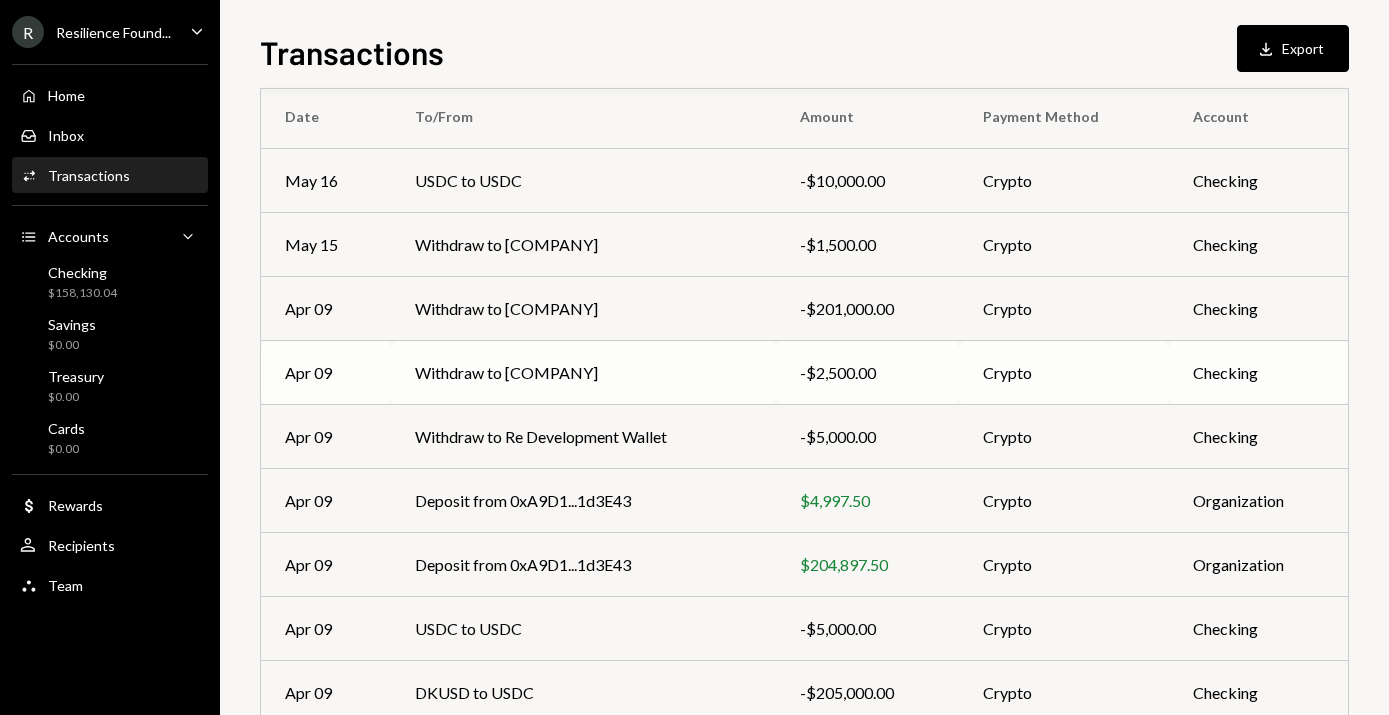 scroll, scrollTop: 195, scrollLeft: 0, axis: vertical 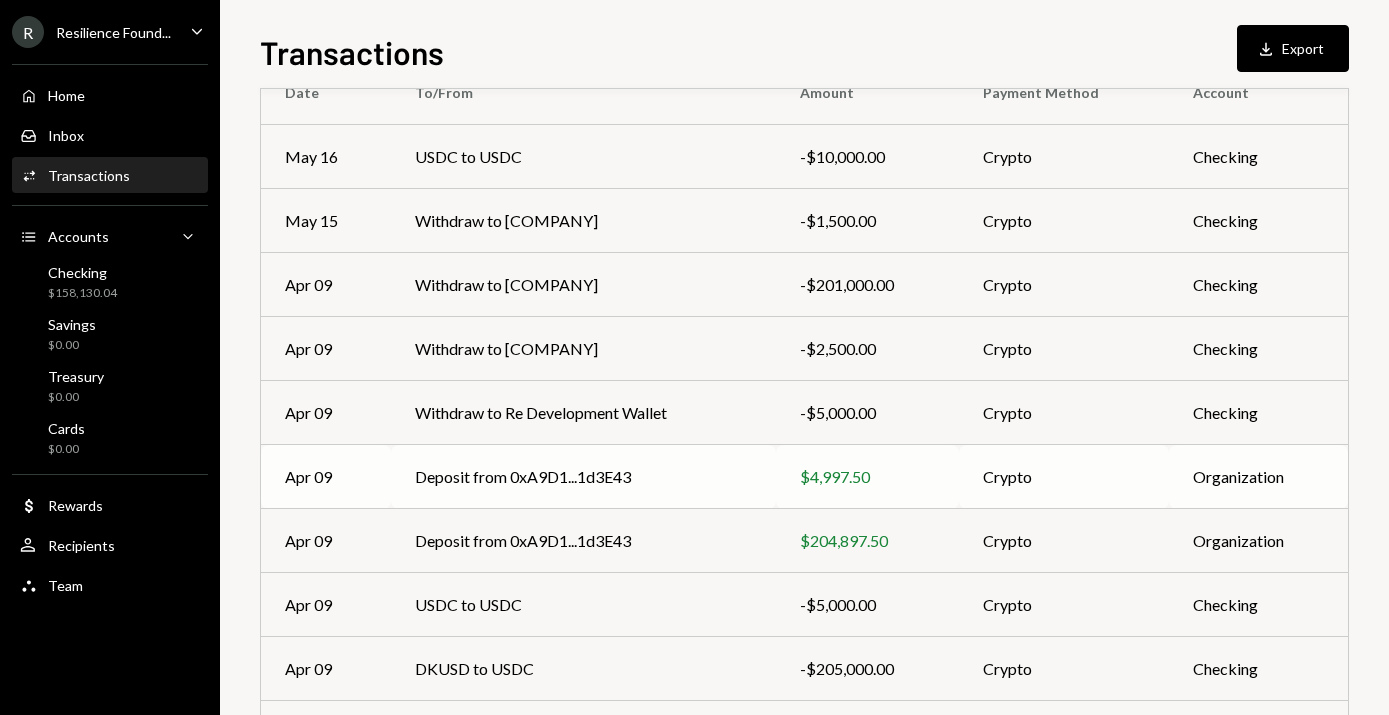 click on "Deposit from [TRANSACTION_HASH]" at bounding box center (583, 477) 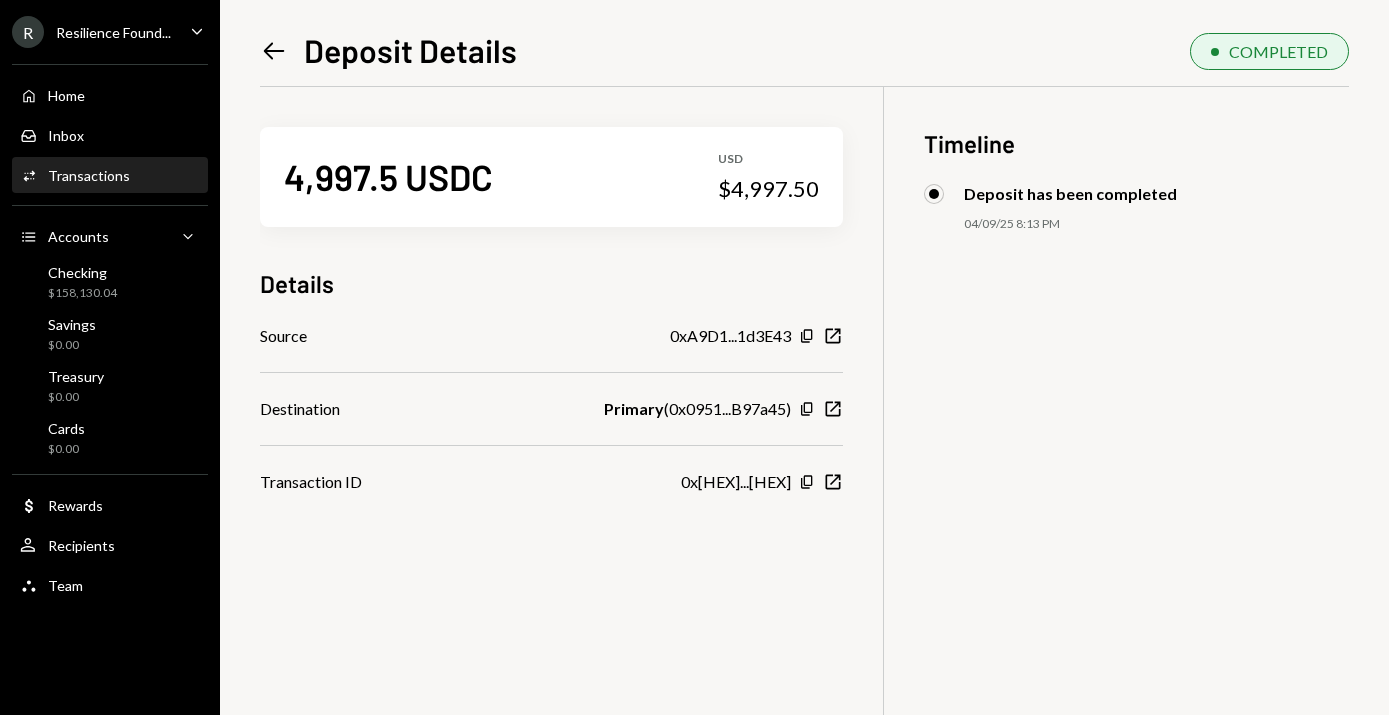 click on "Left Arrow" 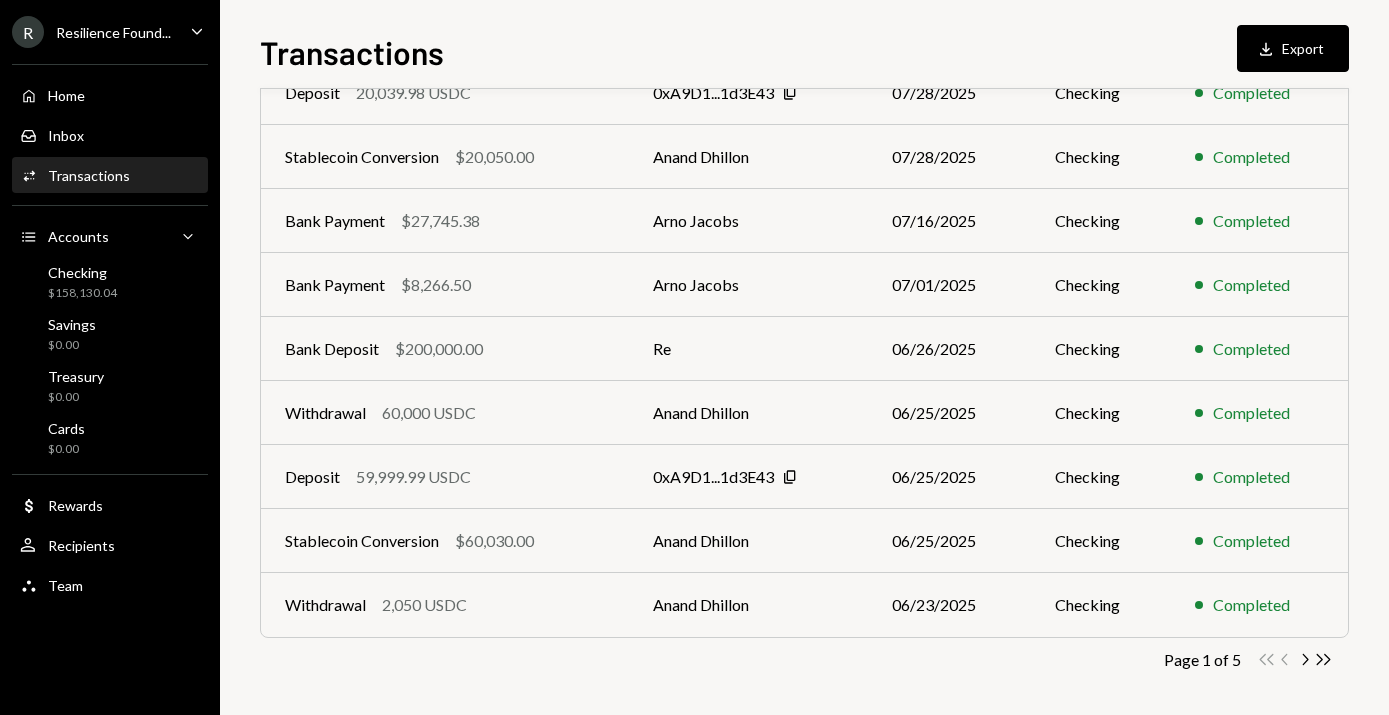 scroll, scrollTop: 329, scrollLeft: 0, axis: vertical 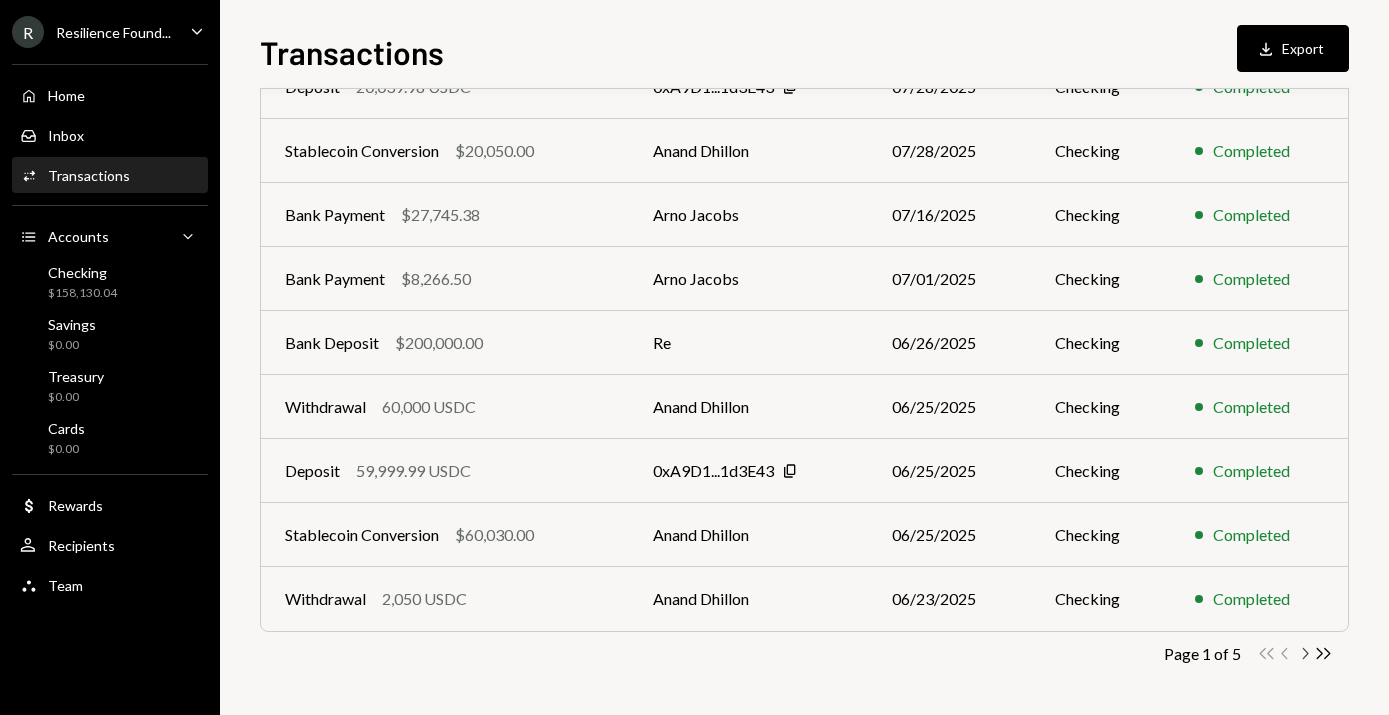 click 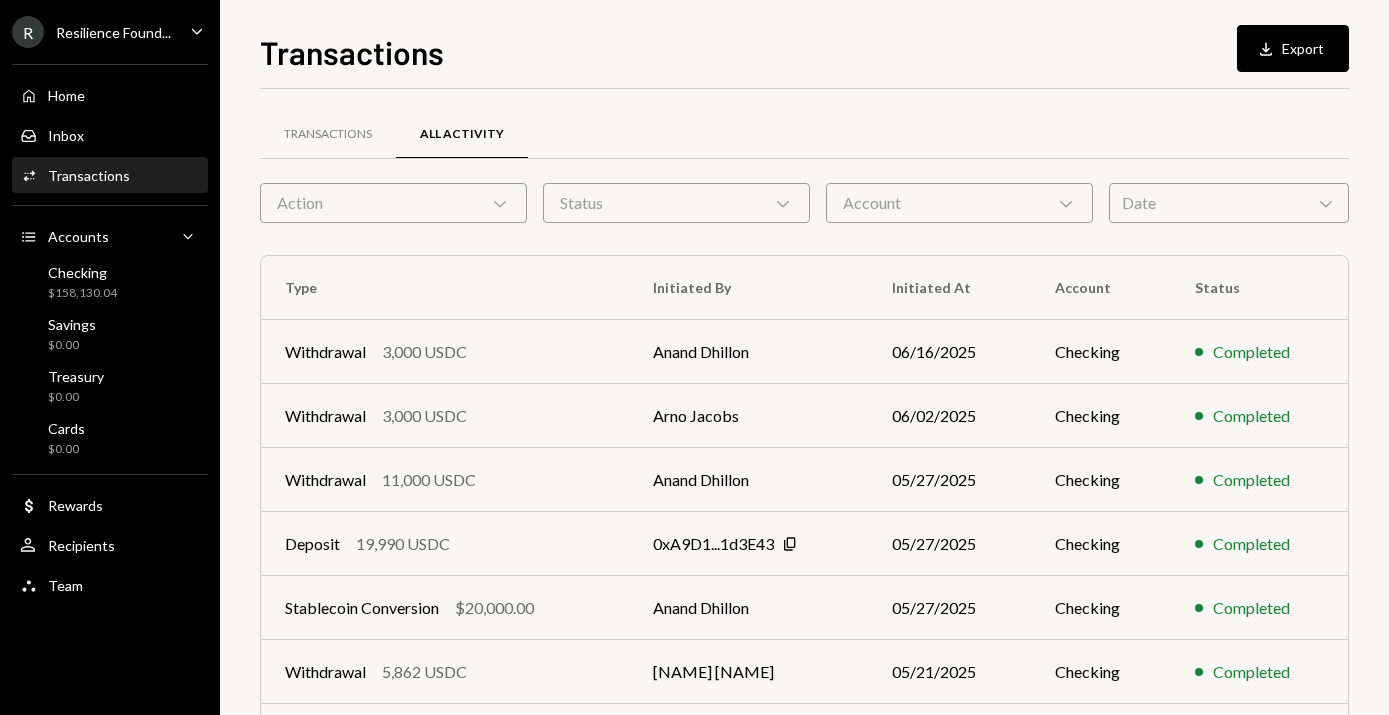 scroll, scrollTop: 329, scrollLeft: 0, axis: vertical 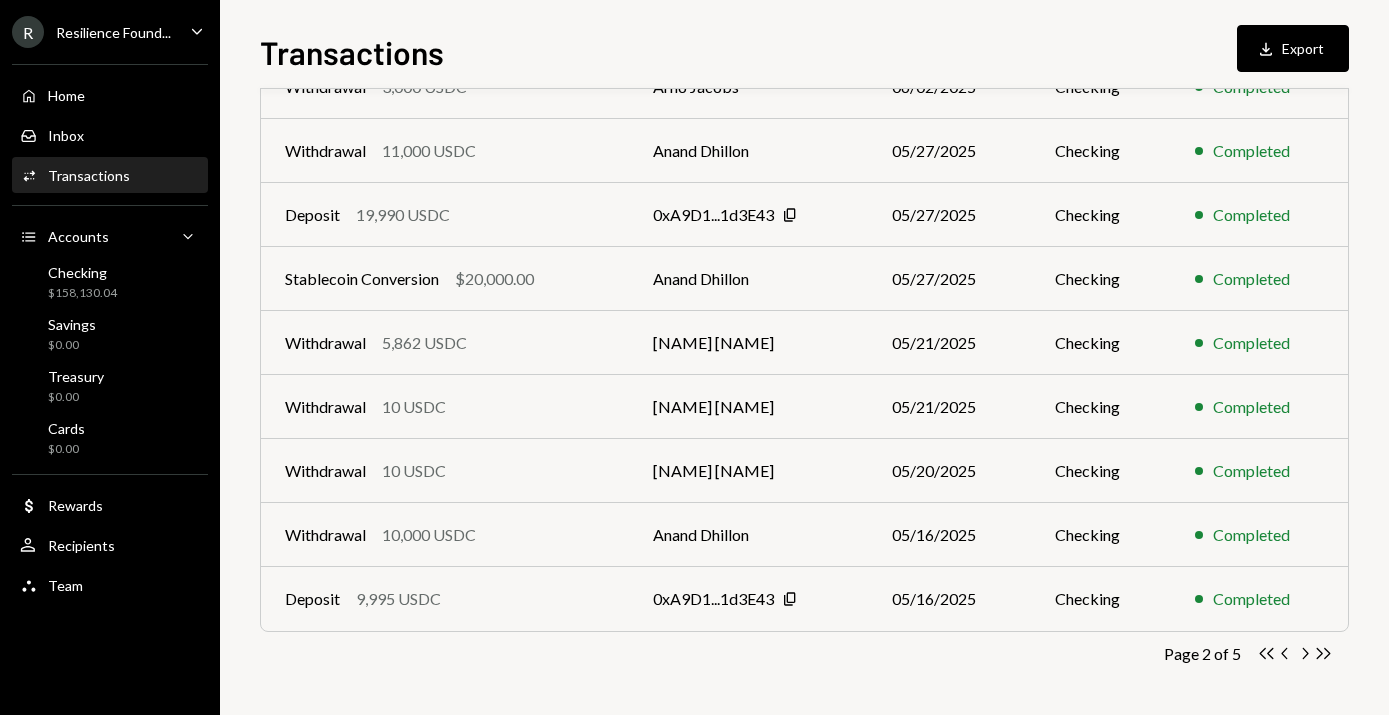 click 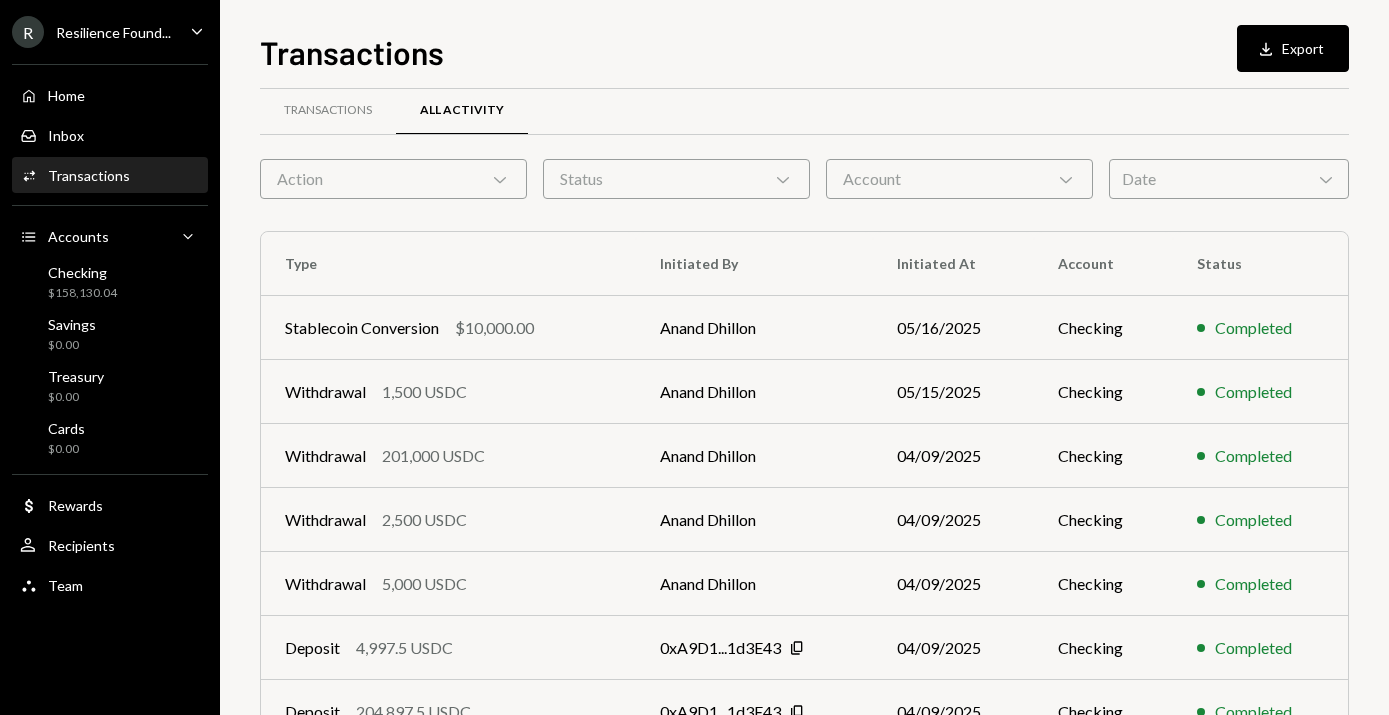 scroll, scrollTop: 0, scrollLeft: 0, axis: both 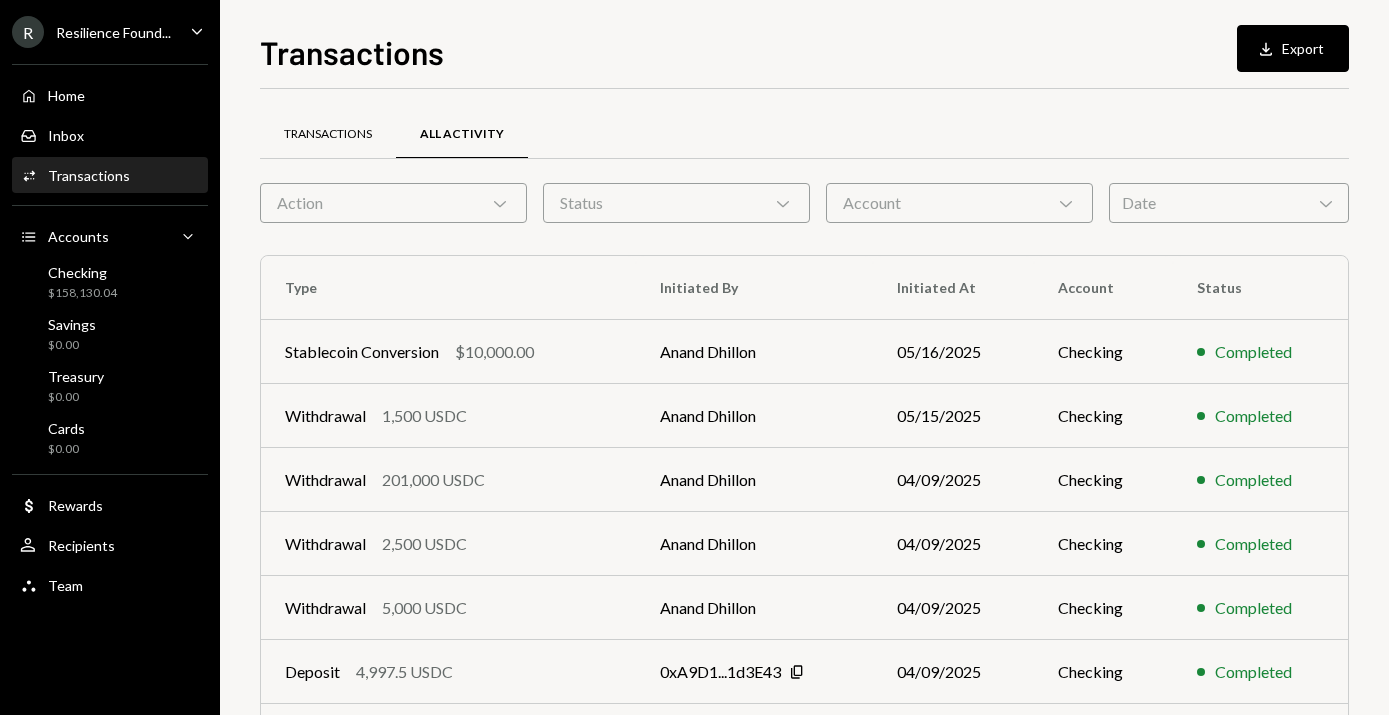 click on "Transactions" at bounding box center (328, 134) 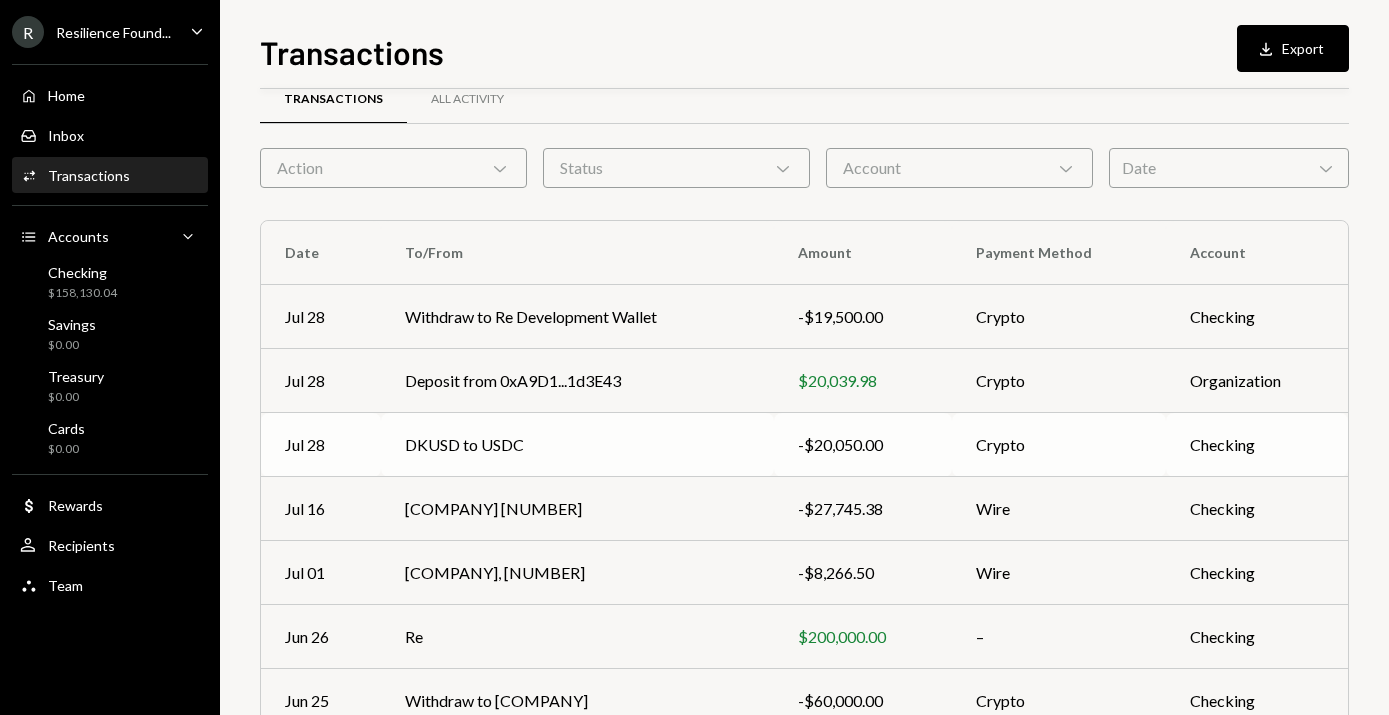 scroll, scrollTop: 0, scrollLeft: 0, axis: both 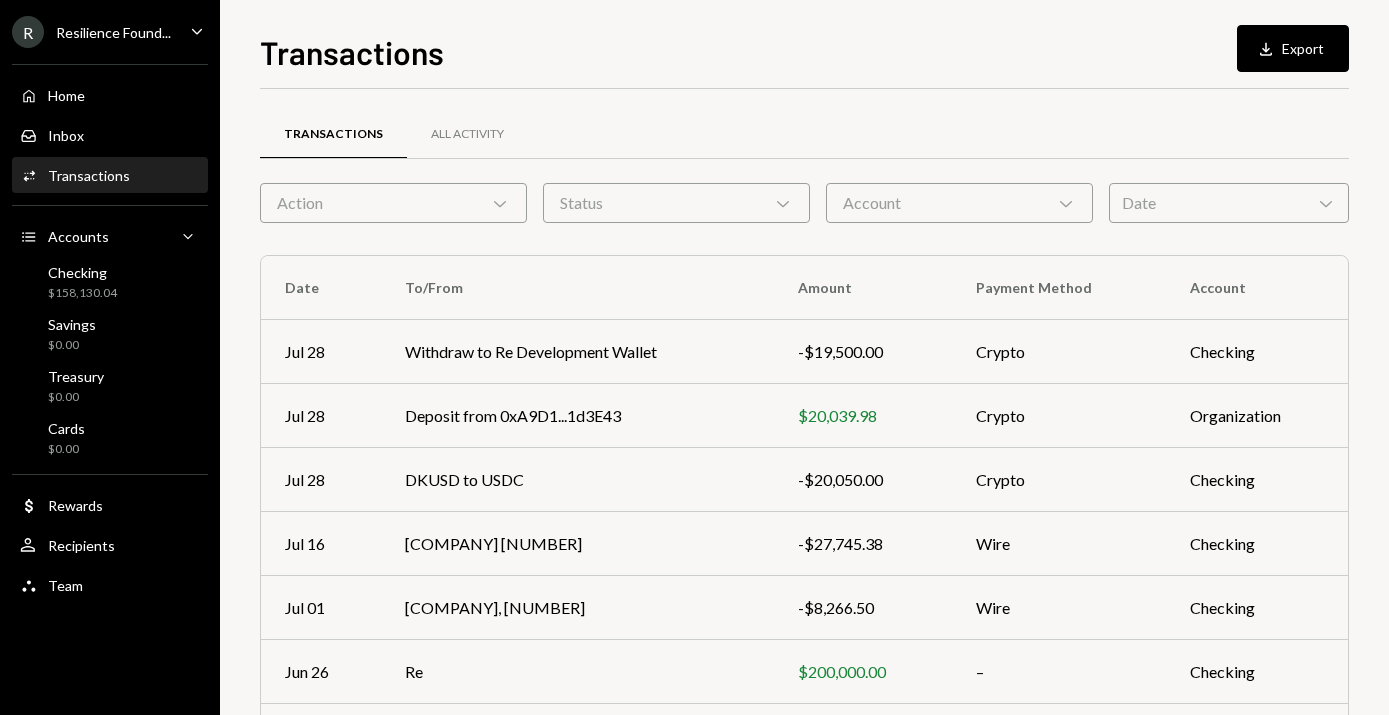 click on "Date Chevron Down" at bounding box center [1229, 203] 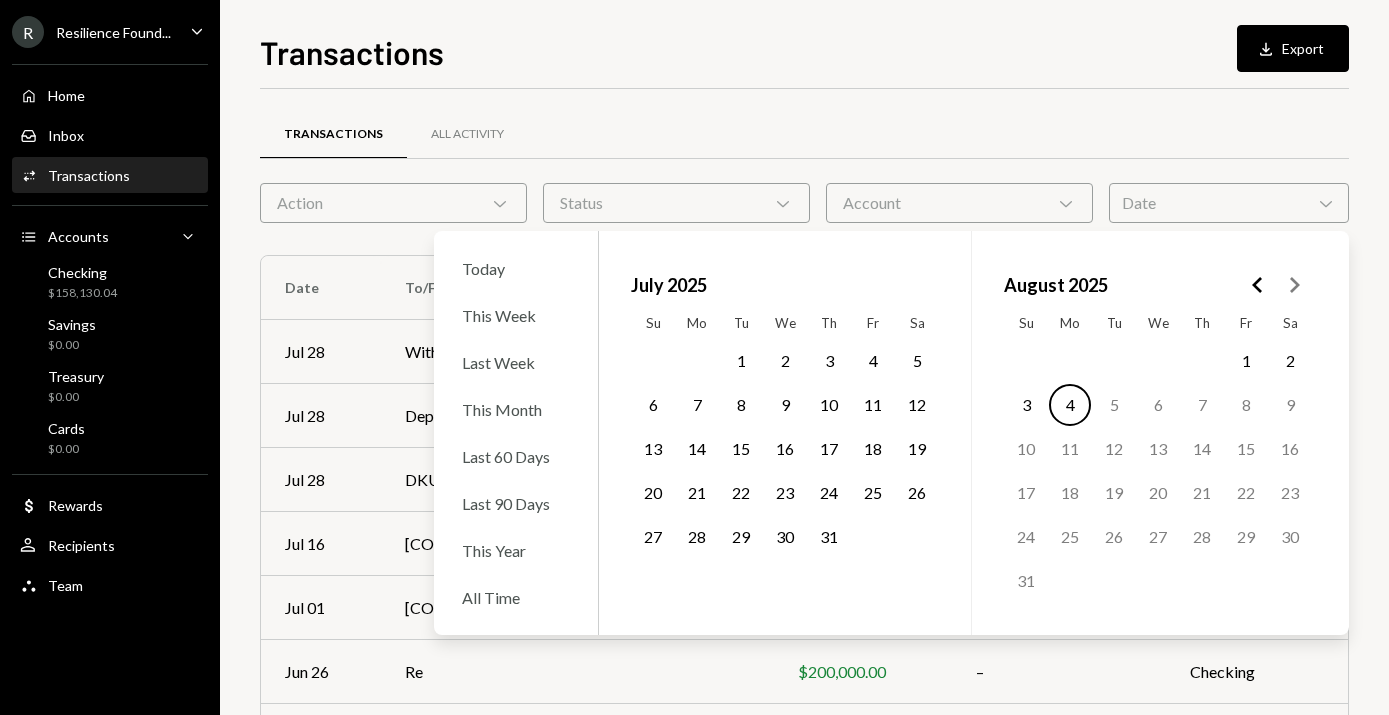 click on "17" at bounding box center (829, 449) 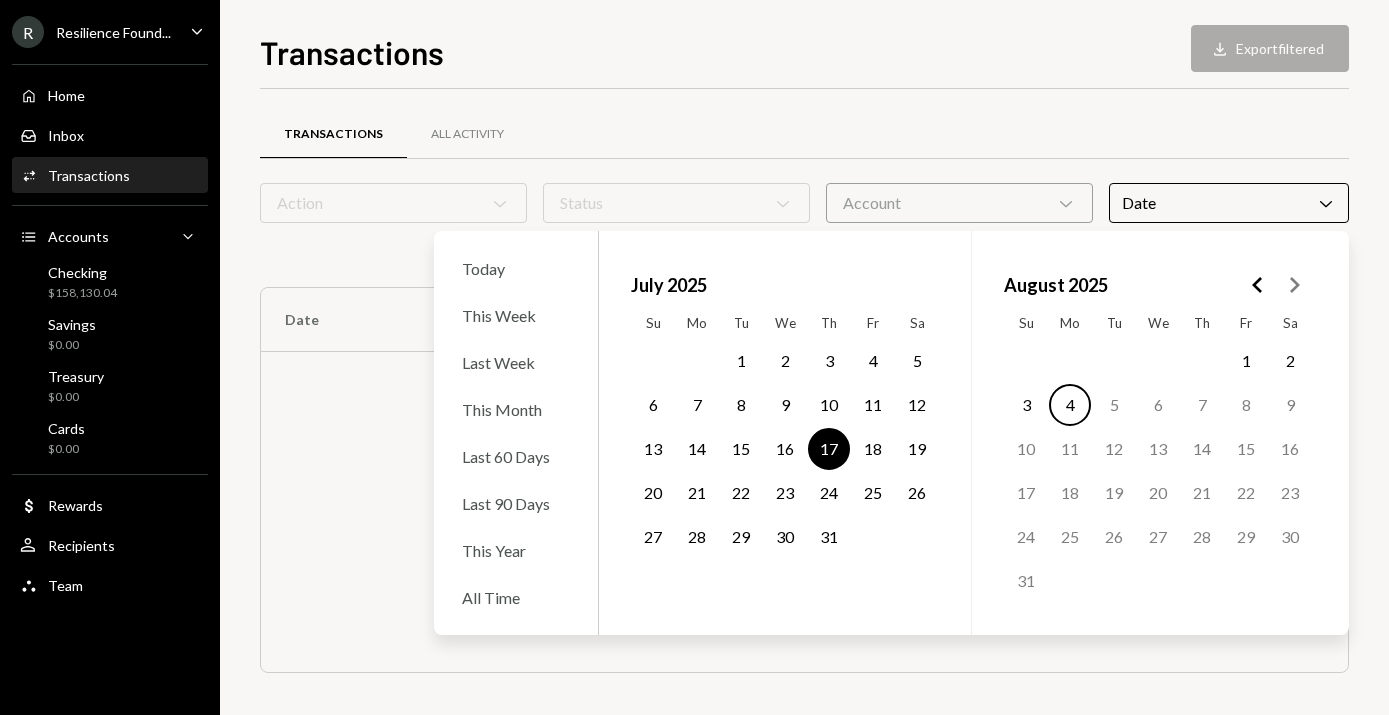 click on "4" at bounding box center (1070, 405) 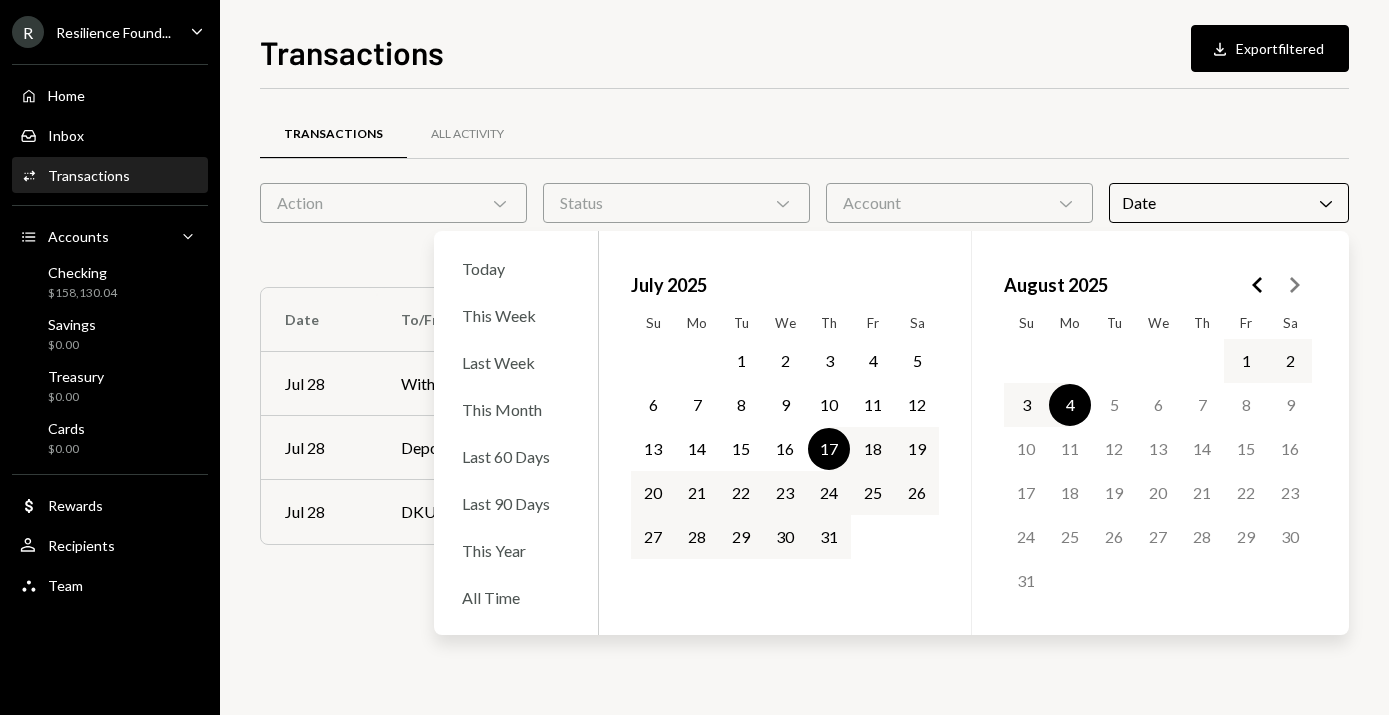 click on "Transactions All Activity" at bounding box center [804, 134] 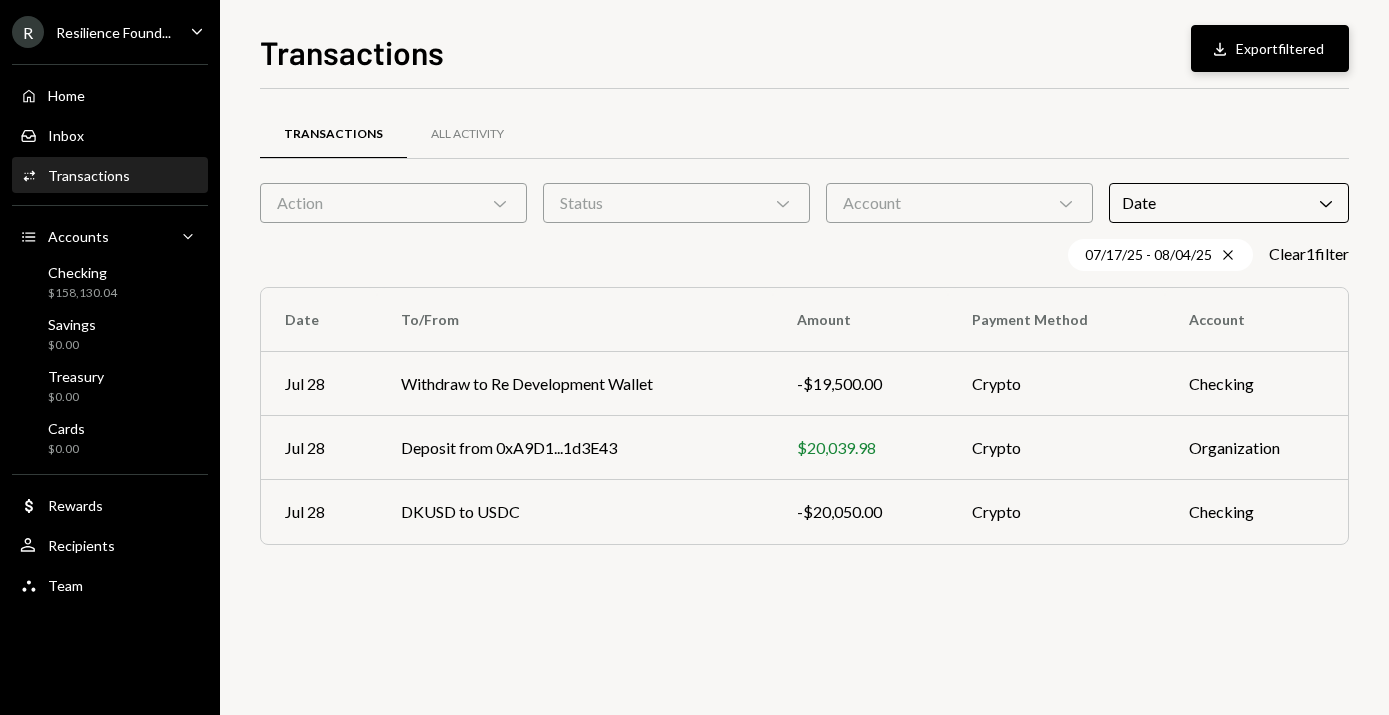 click on "Download Export  filtered" at bounding box center [1270, 48] 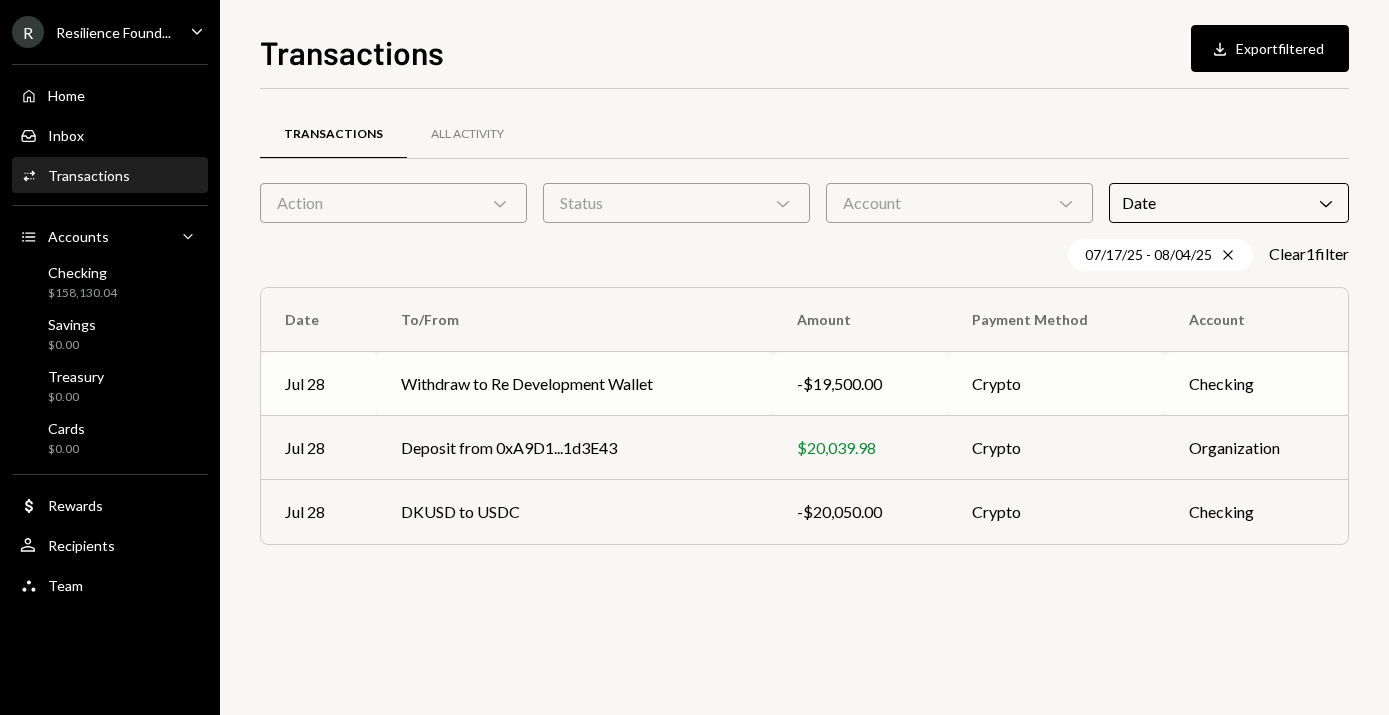 click on "Withdraw to [BRAND] Wallet" at bounding box center (575, 384) 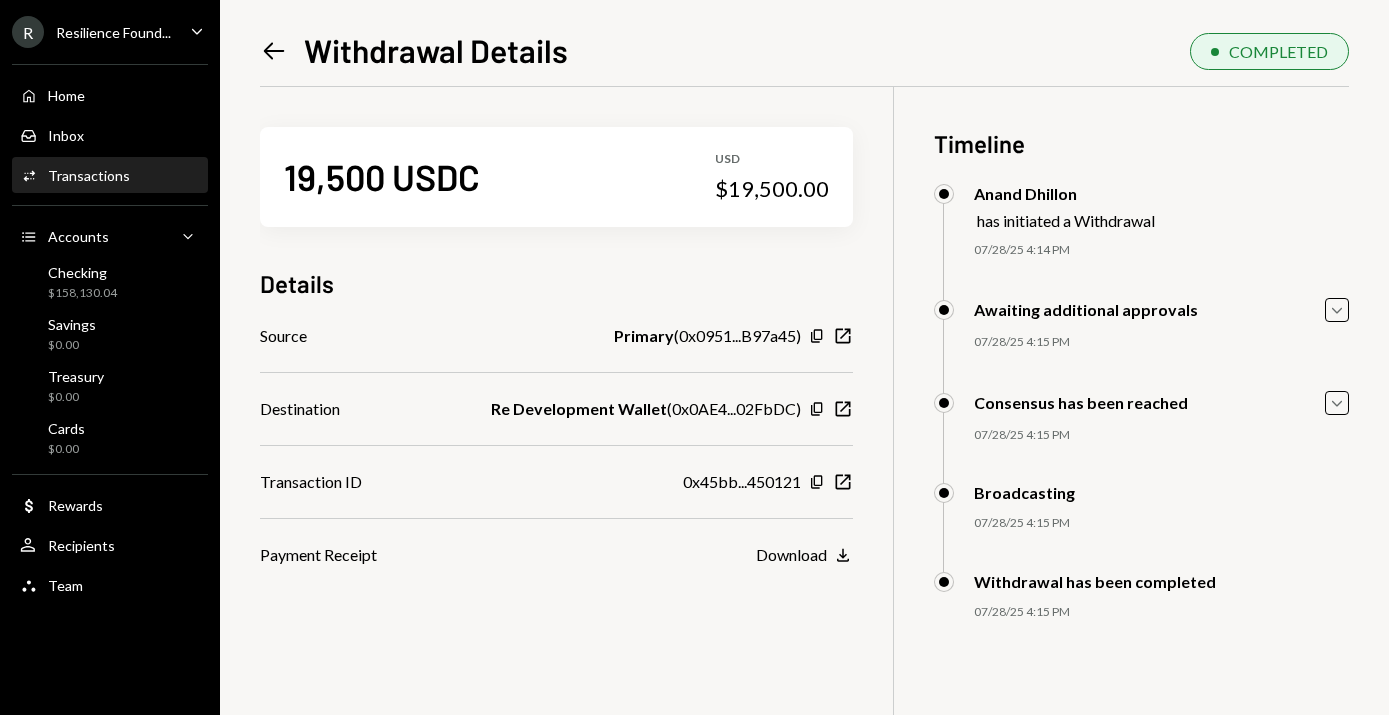 click on "Left Arrow" 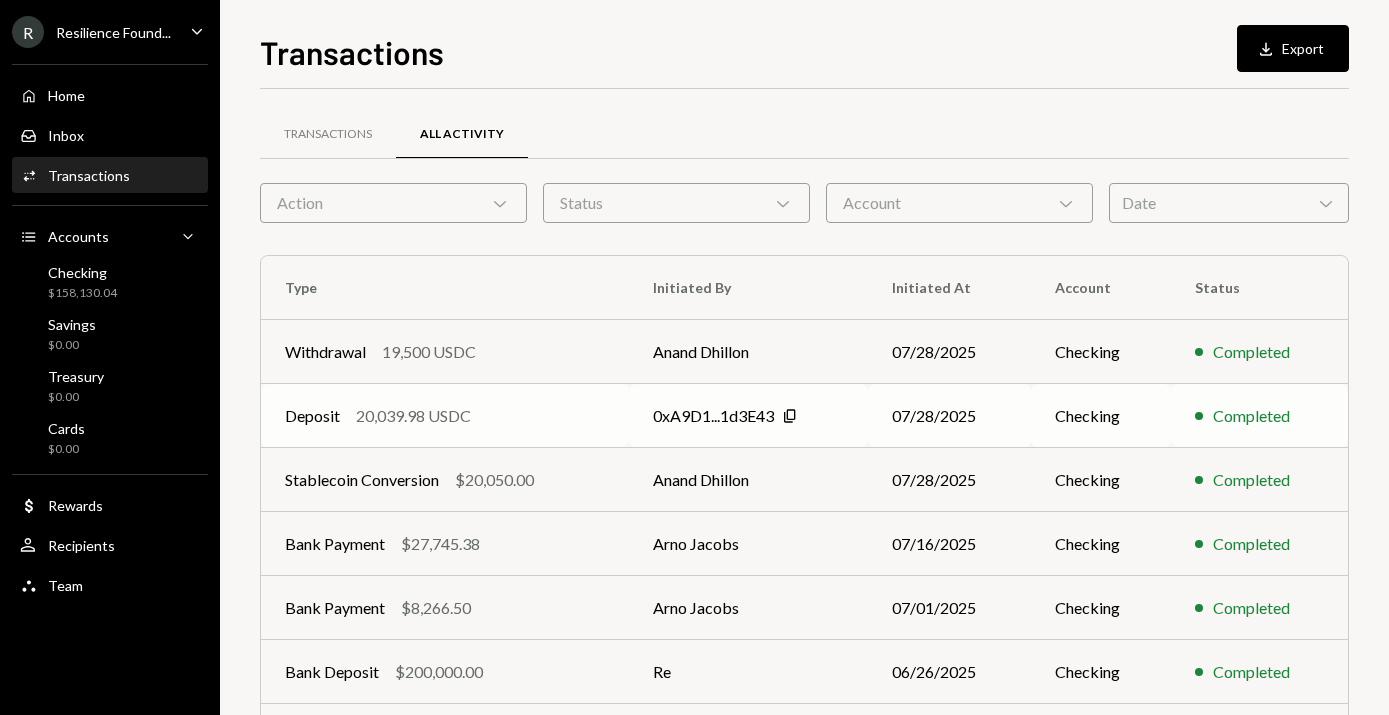 click on "Deposit 20,039.98  USDC" at bounding box center [445, 416] 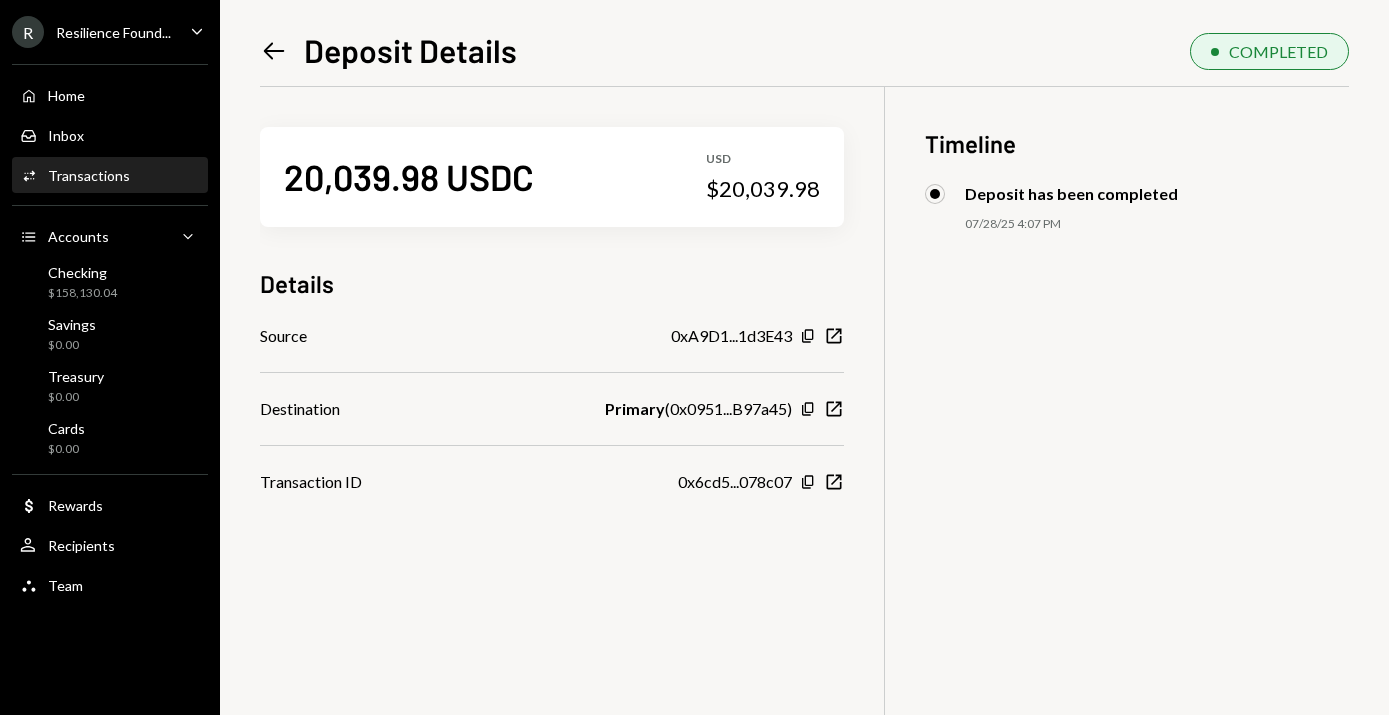 click on "Left Arrow" 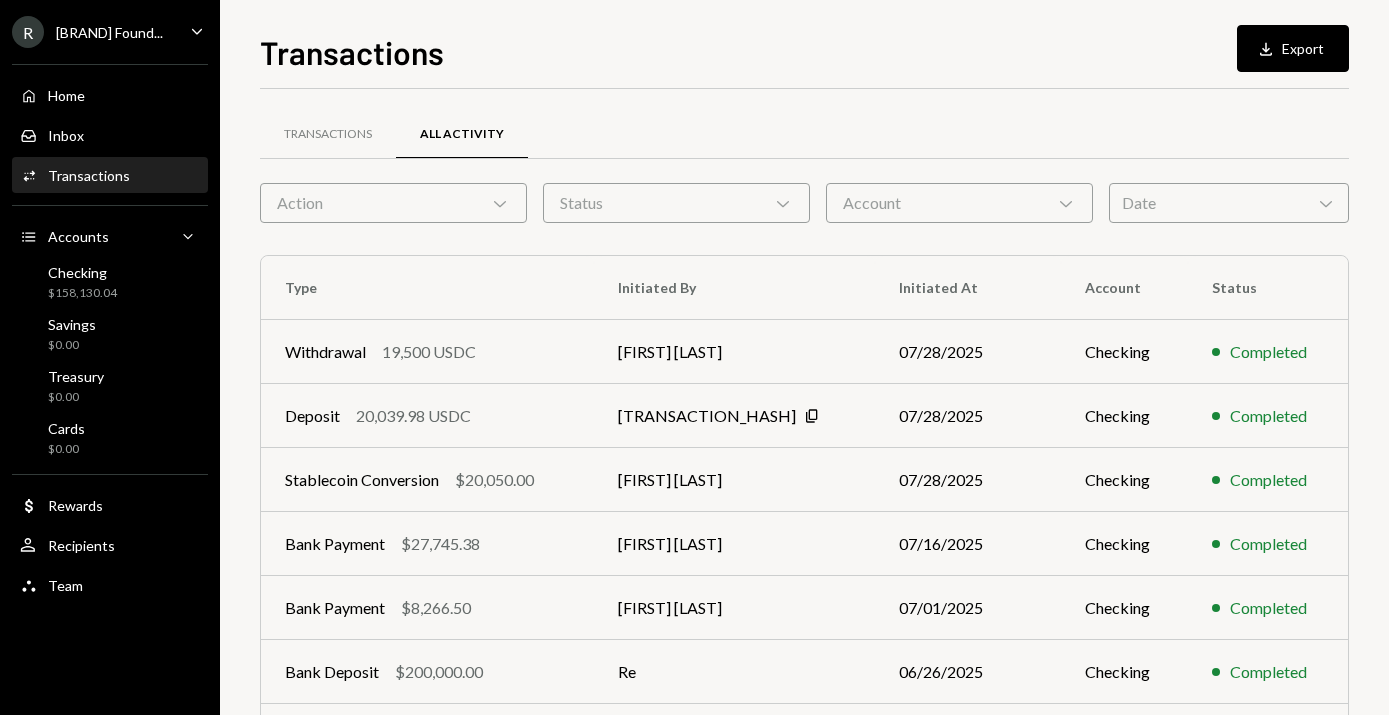 scroll, scrollTop: 0, scrollLeft: 0, axis: both 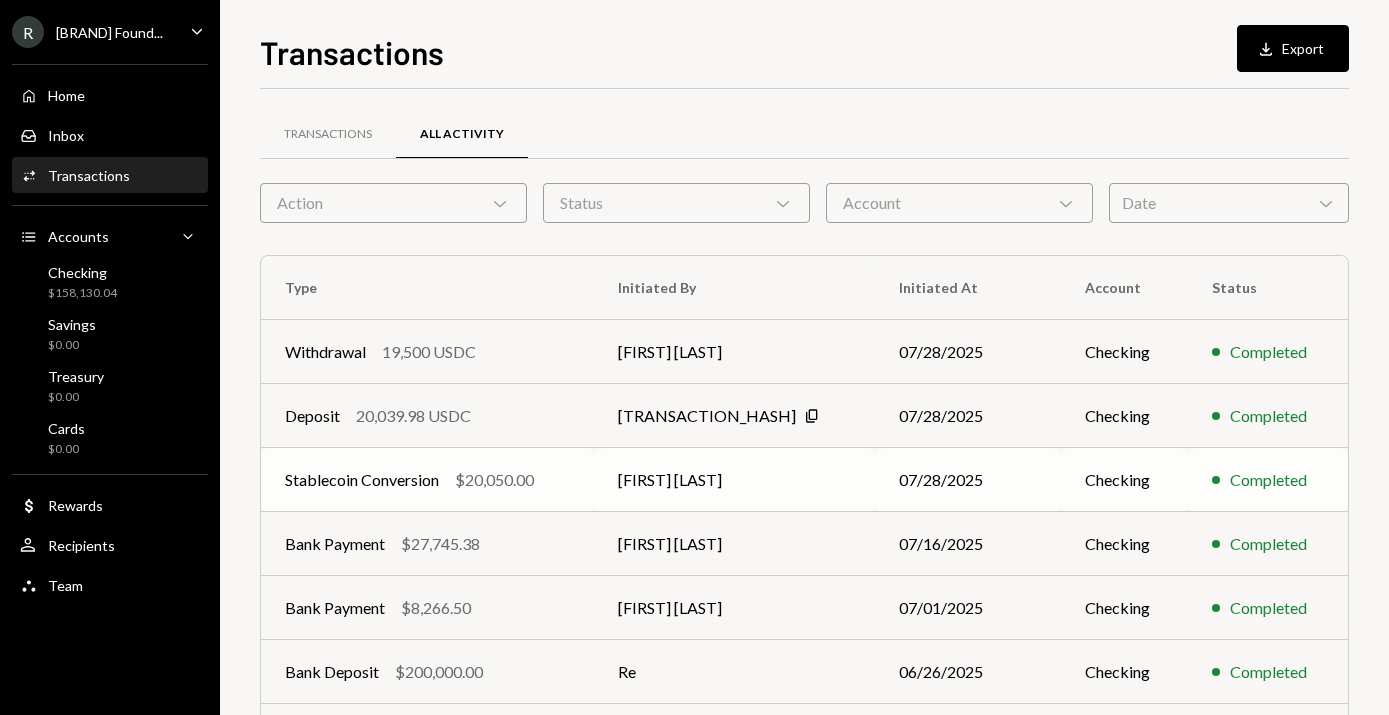 click on "$20,050.00" at bounding box center (494, 480) 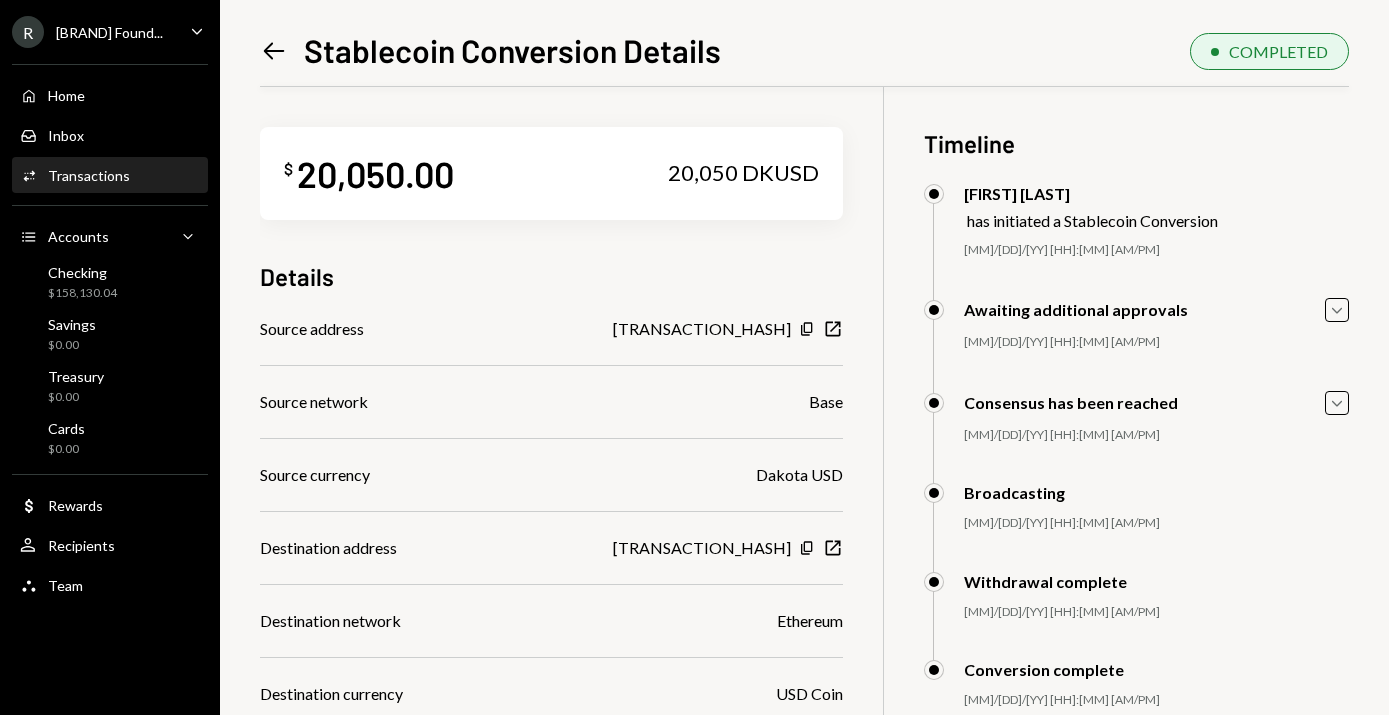 scroll, scrollTop: 210, scrollLeft: 0, axis: vertical 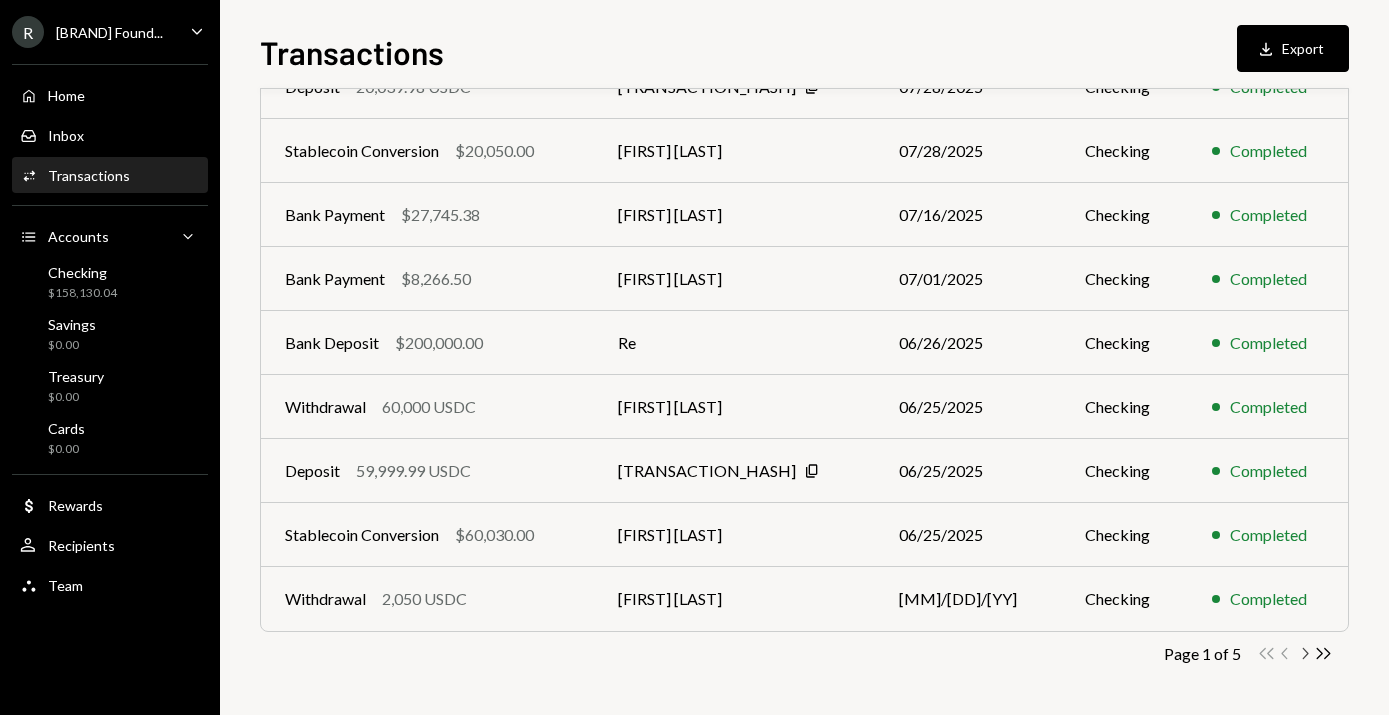 click on "Chevron Right" 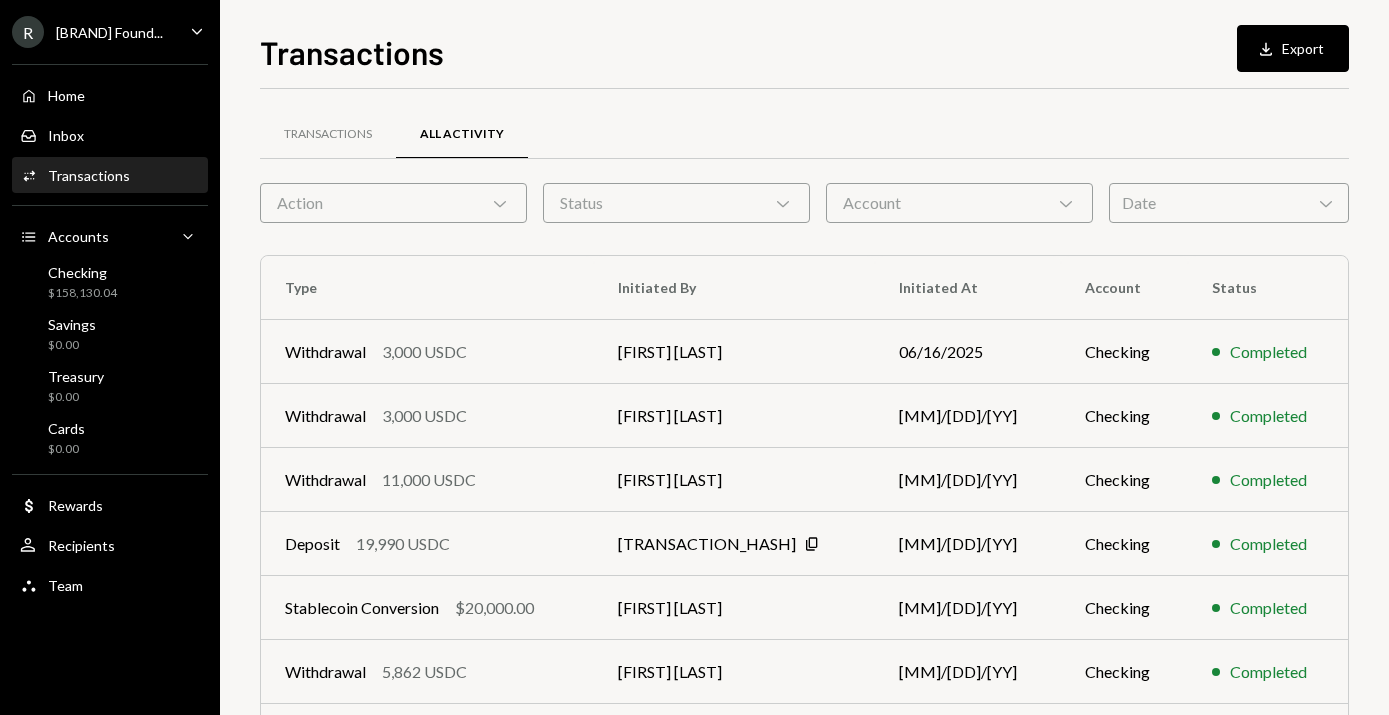 scroll, scrollTop: 329, scrollLeft: 0, axis: vertical 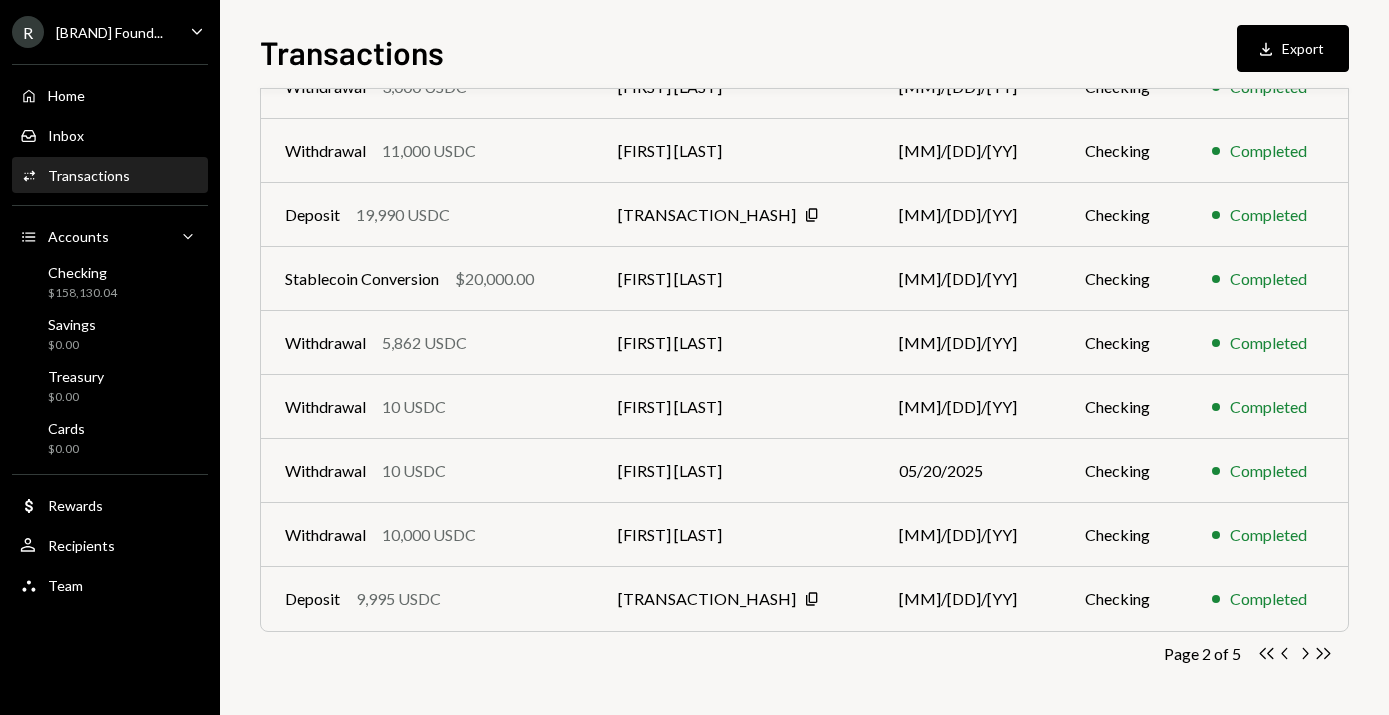 click on "Chevron Right" 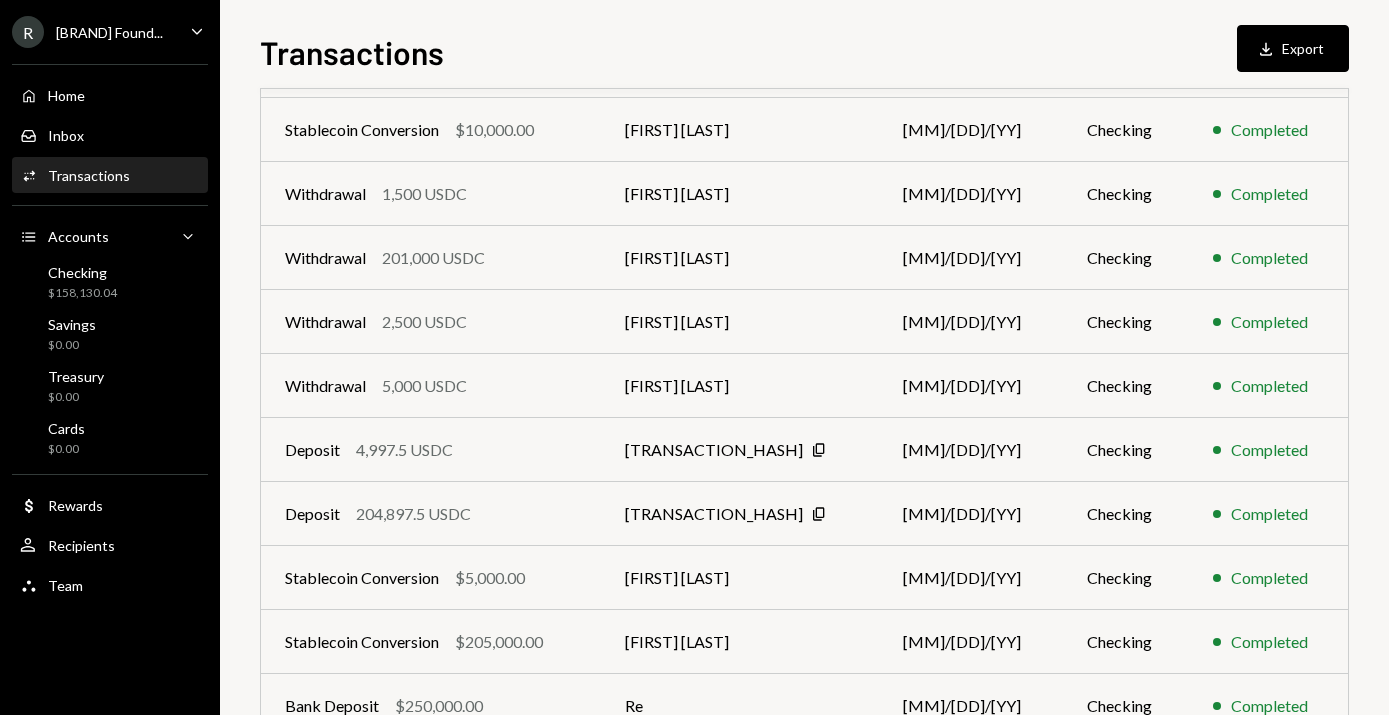 scroll, scrollTop: 227, scrollLeft: 0, axis: vertical 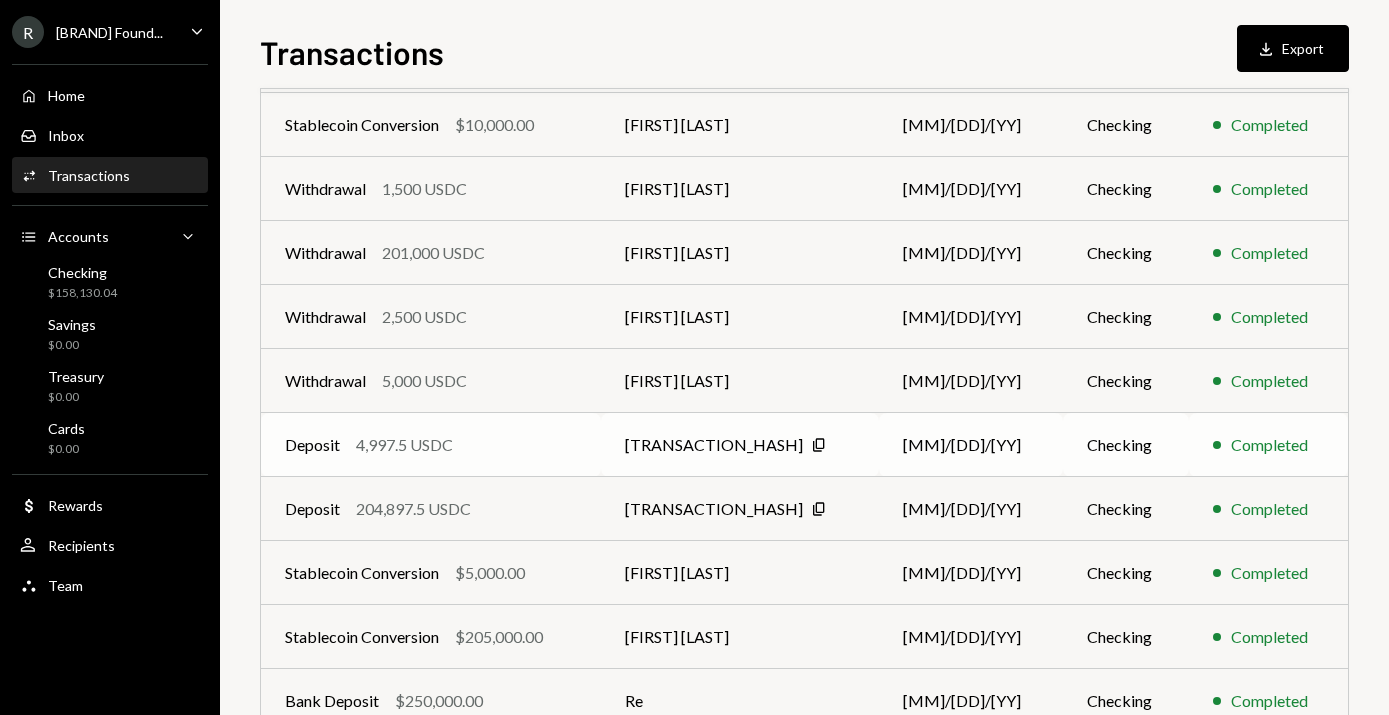 click on "Deposit 4,997.5  USDC" at bounding box center (431, 445) 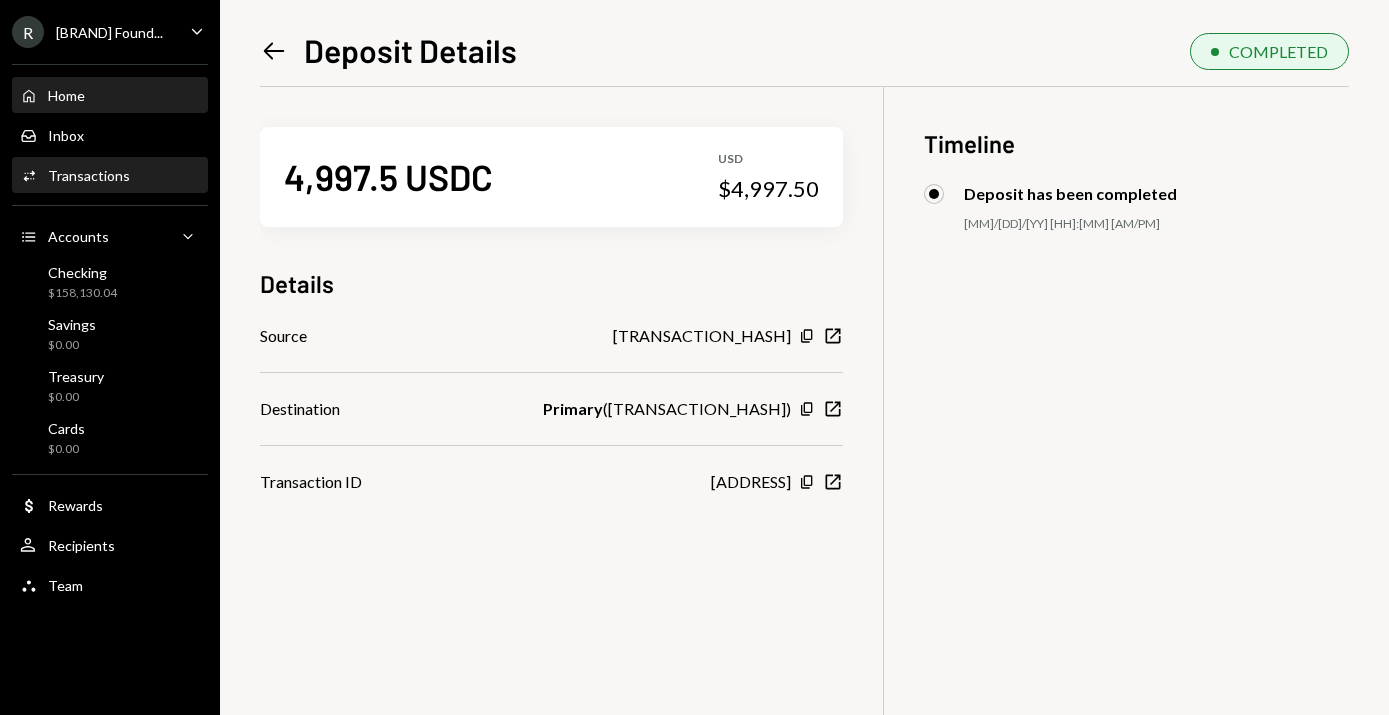 click on "Home" at bounding box center [66, 95] 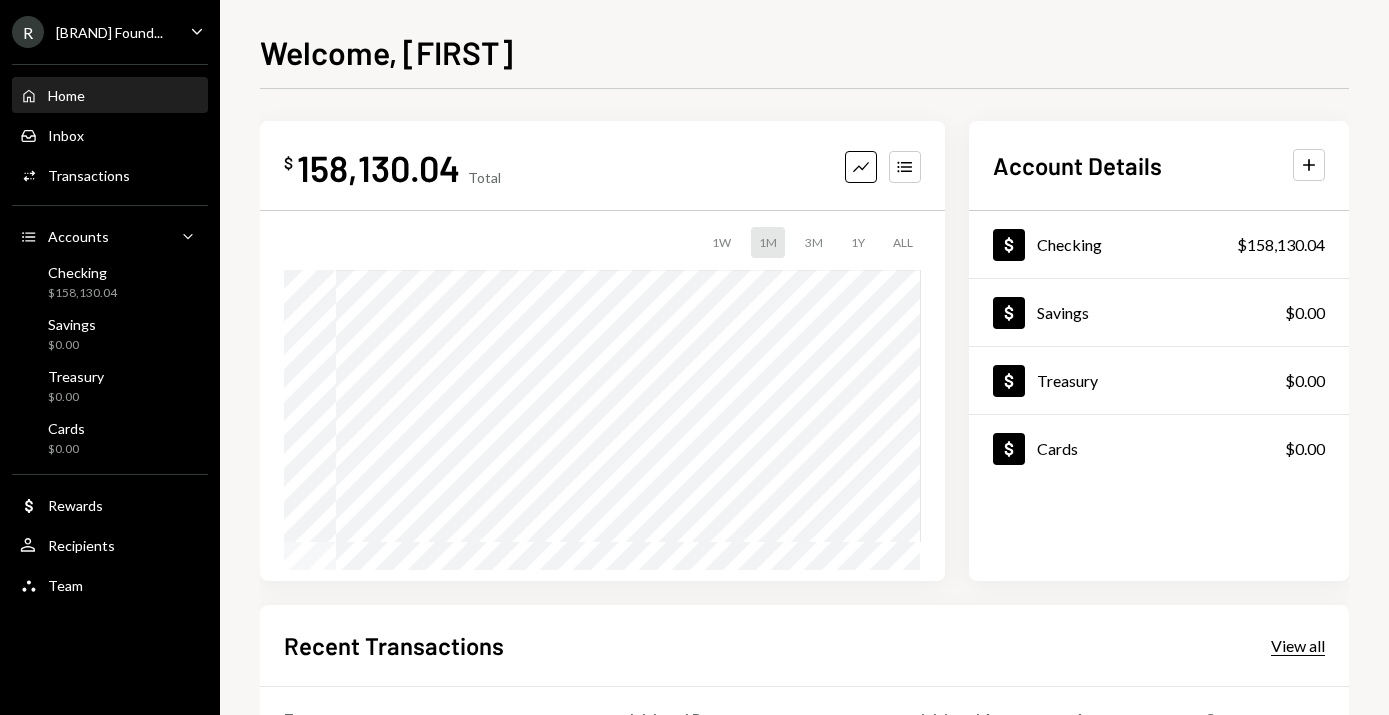 click on "View all" at bounding box center [1298, 646] 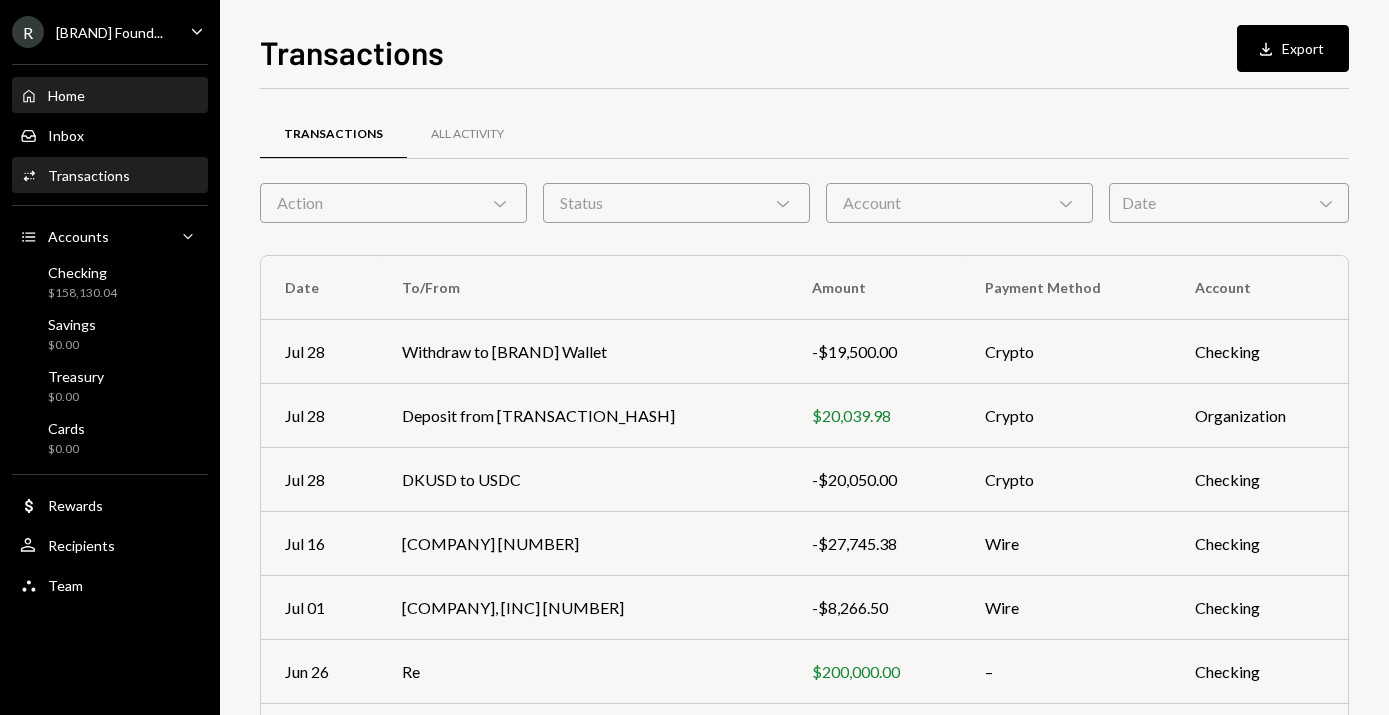 click on "Home Home" at bounding box center (52, 96) 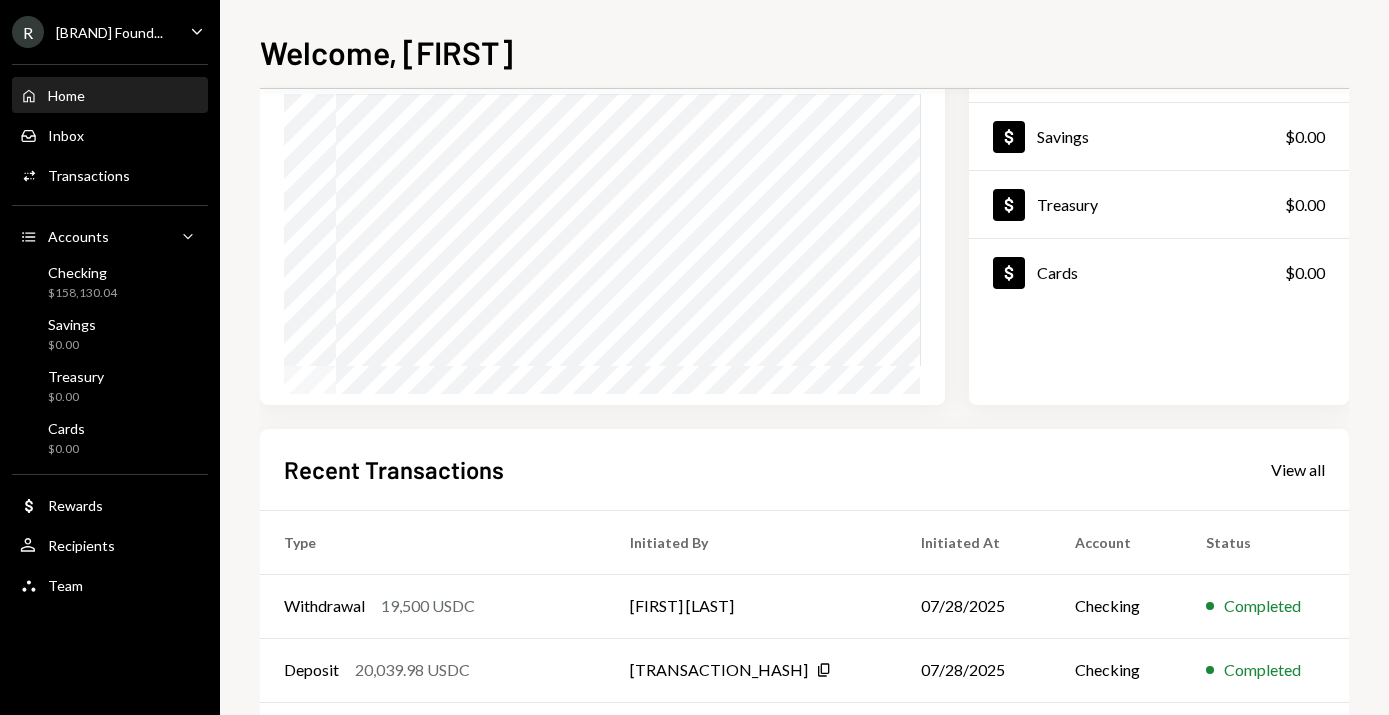 scroll, scrollTop: 378, scrollLeft: 0, axis: vertical 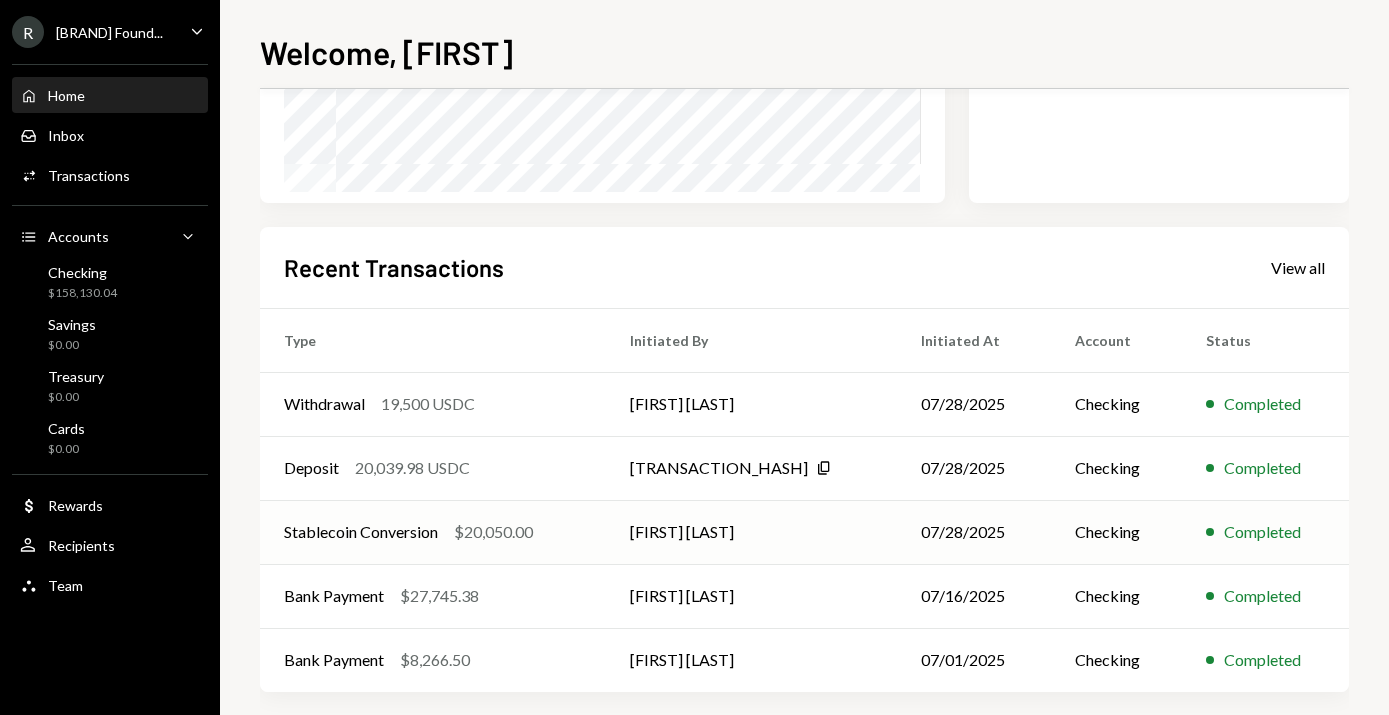 click on "[FIRST] [LAST]" at bounding box center [751, 532] 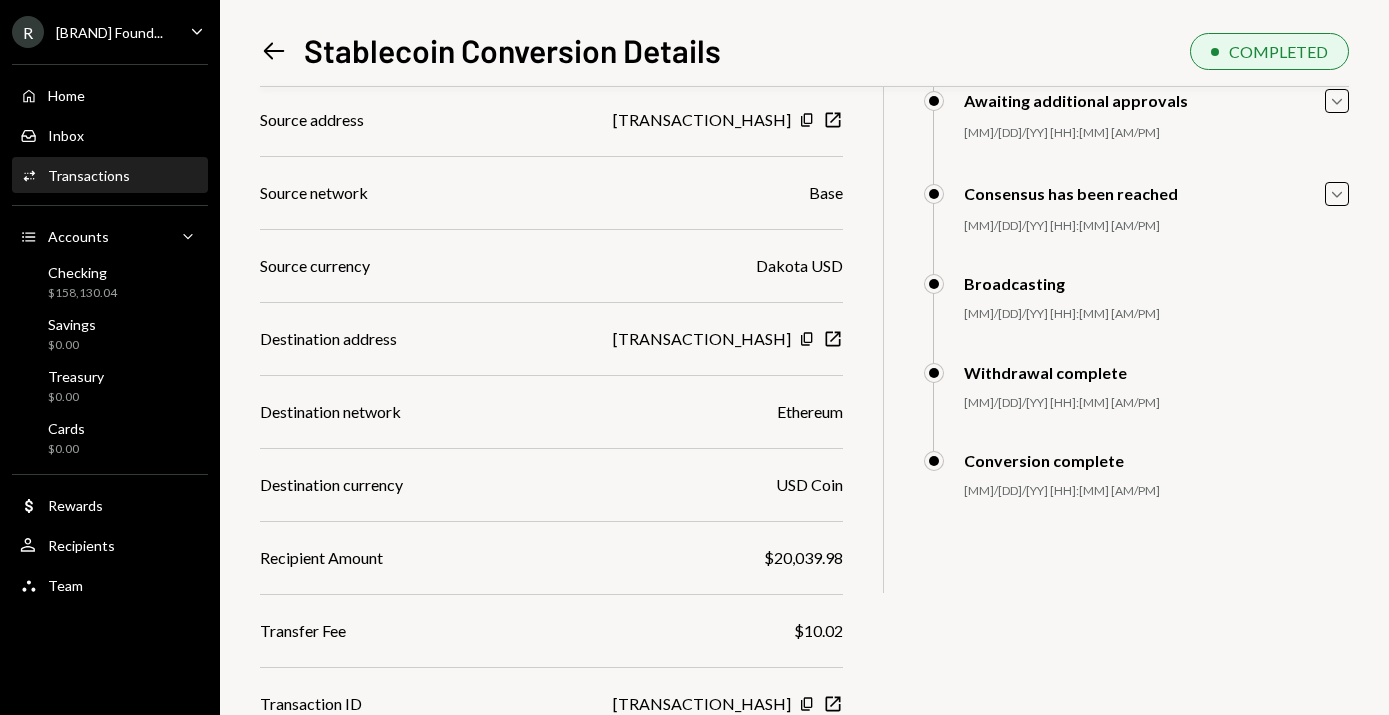 scroll, scrollTop: 194, scrollLeft: 0, axis: vertical 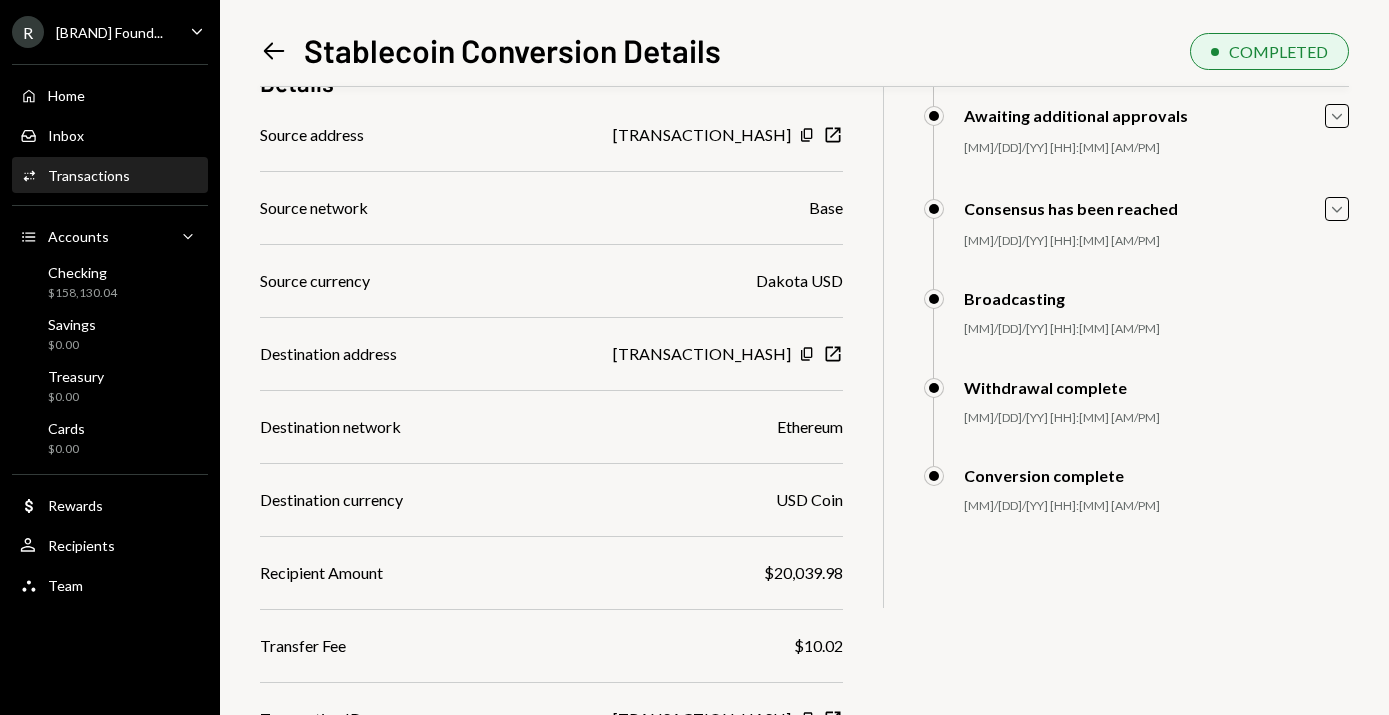 click on "Left Arrow" 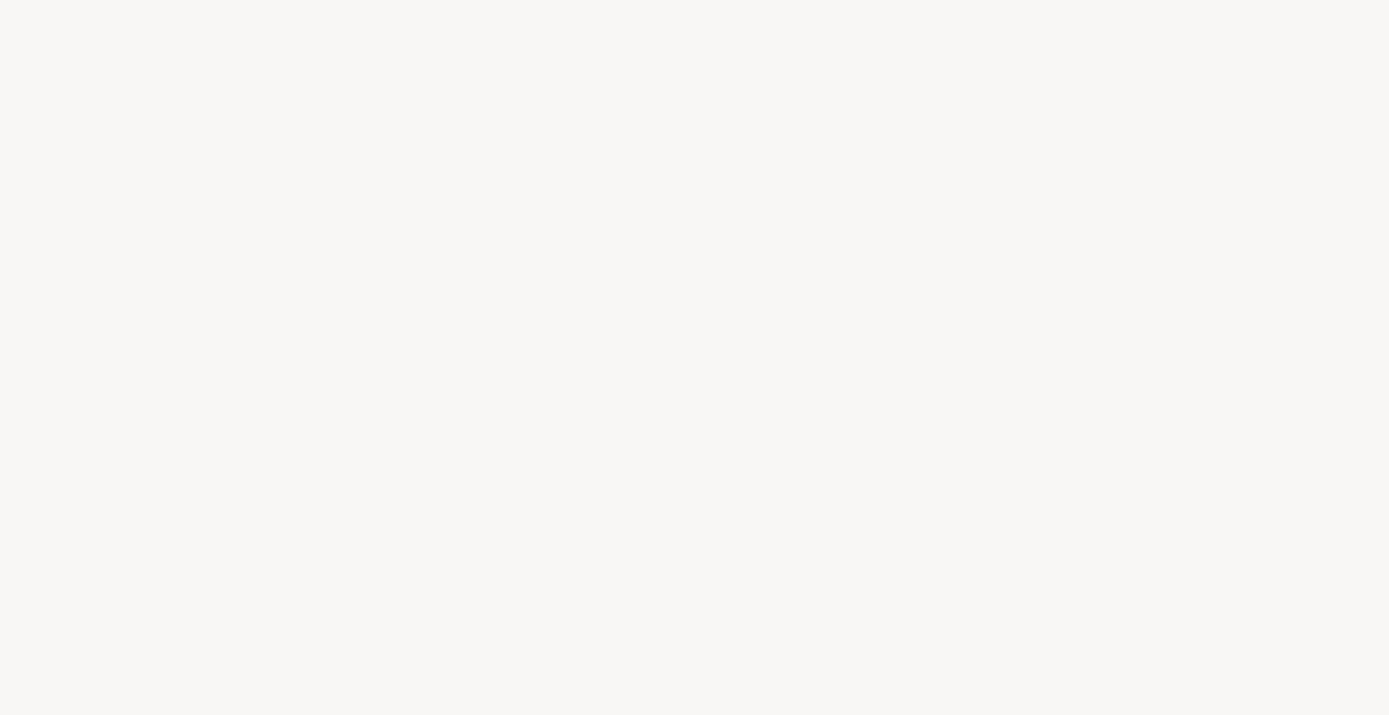 scroll, scrollTop: 0, scrollLeft: 0, axis: both 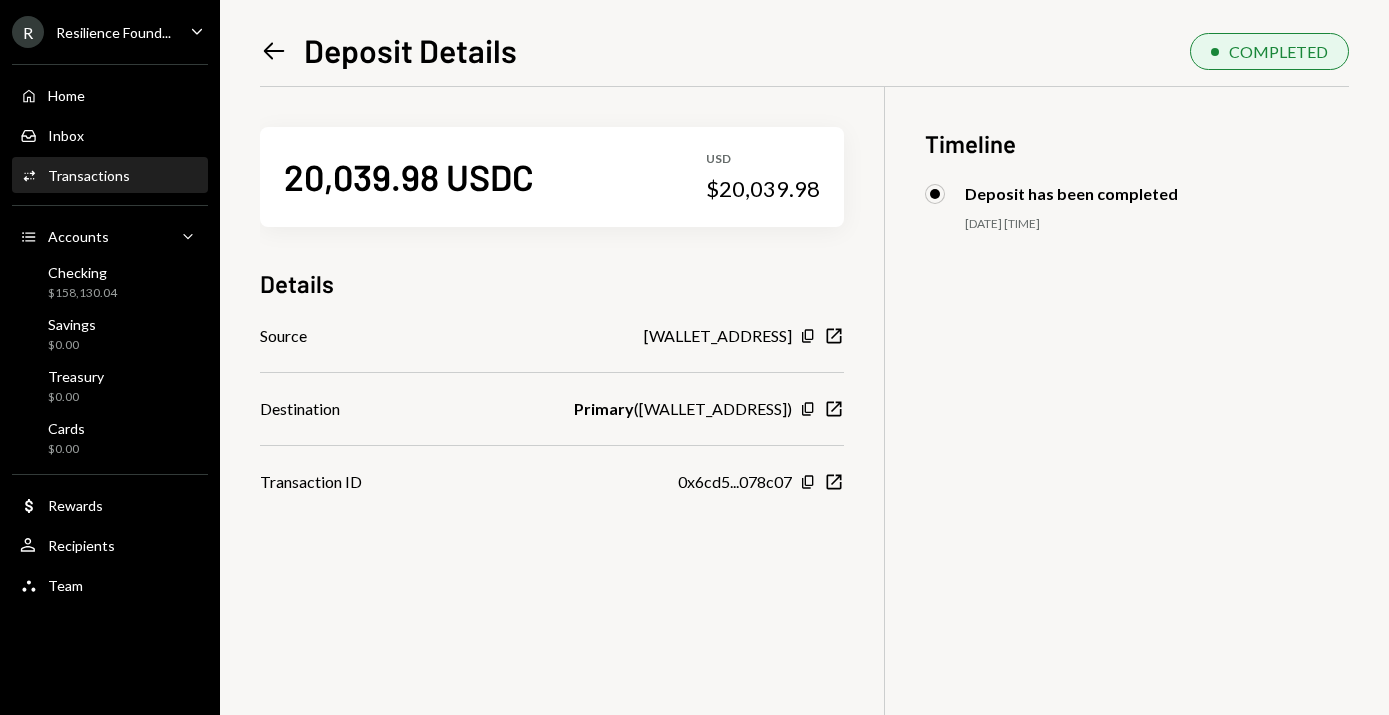 click on "Left Arrow" 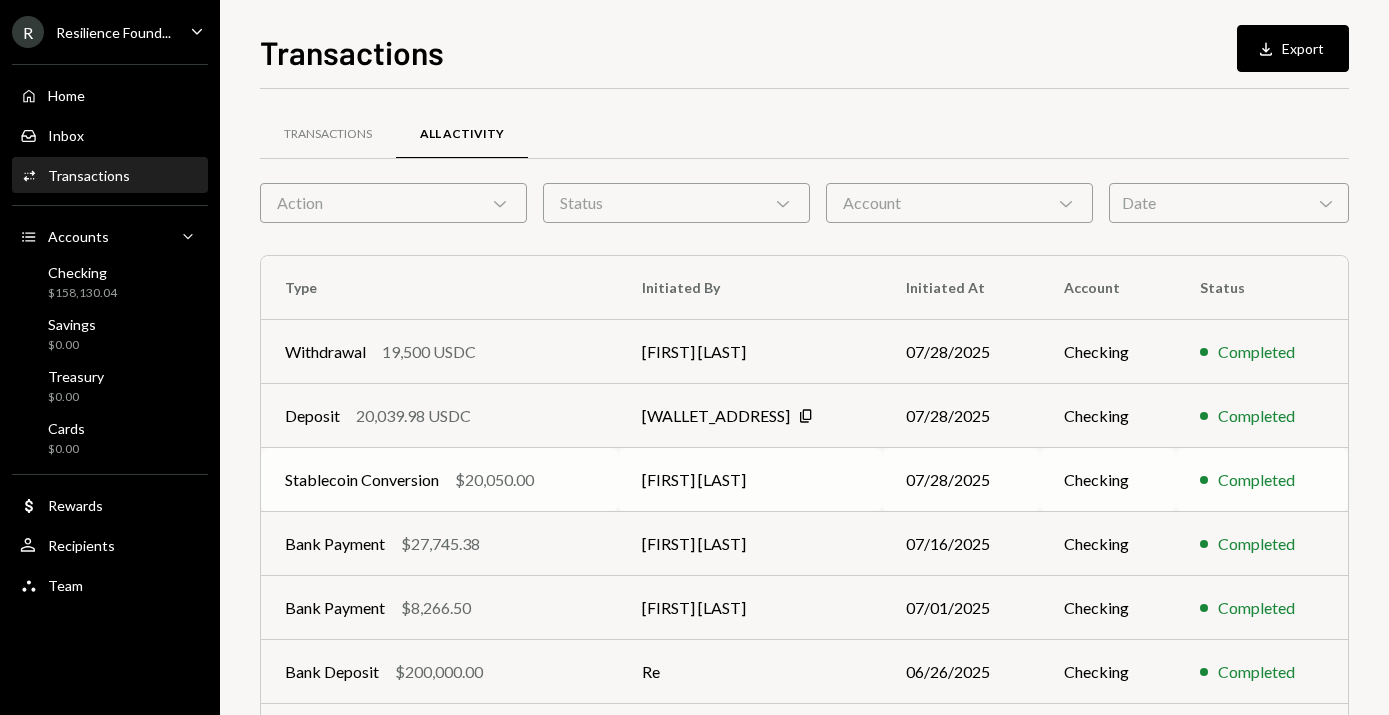 click on "Stablecoin Conversion $20,050.00" at bounding box center [439, 480] 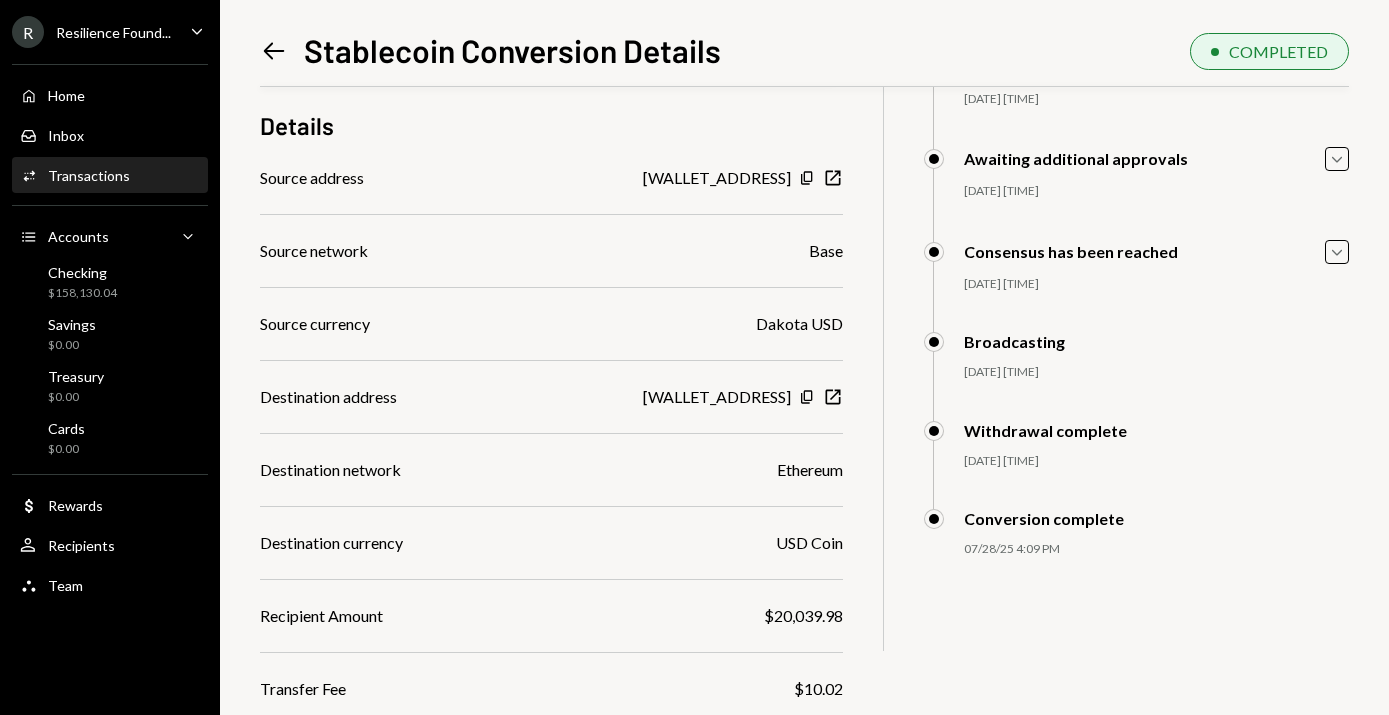 scroll, scrollTop: 209, scrollLeft: 0, axis: vertical 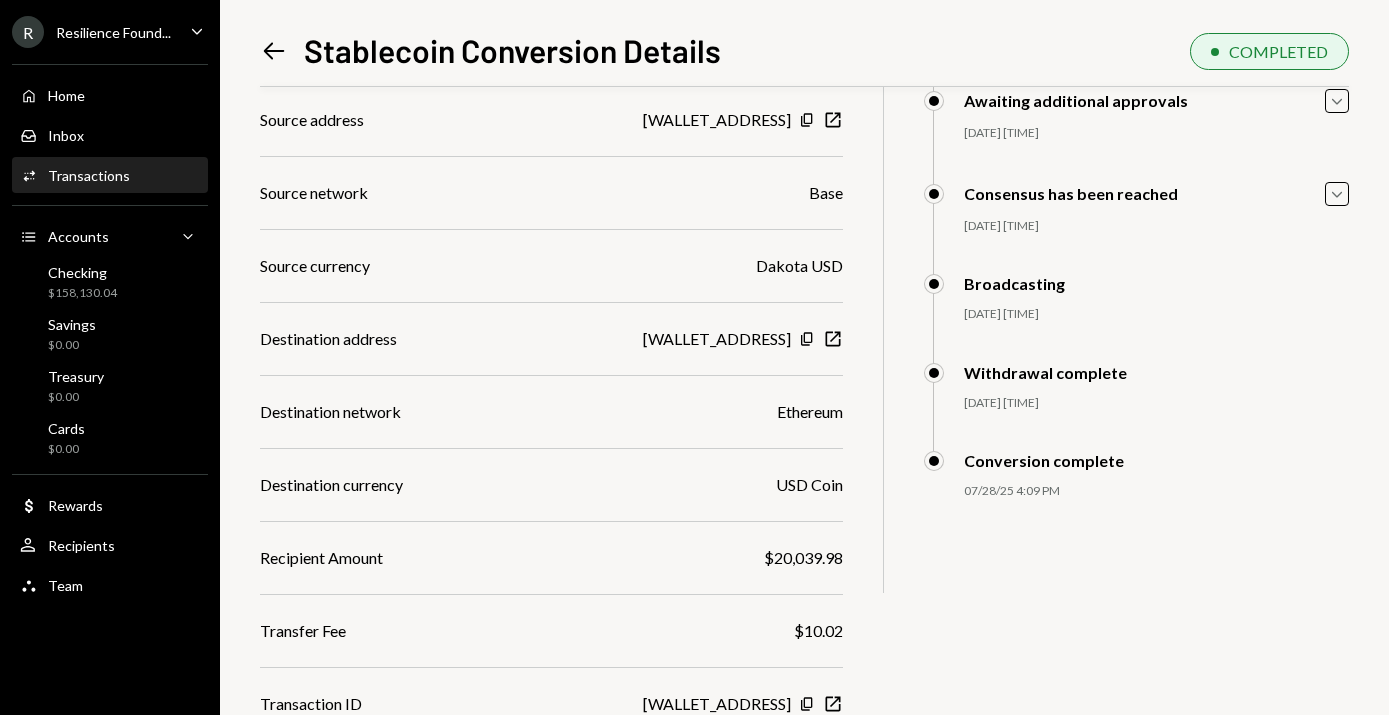 click on "Left Arrow" 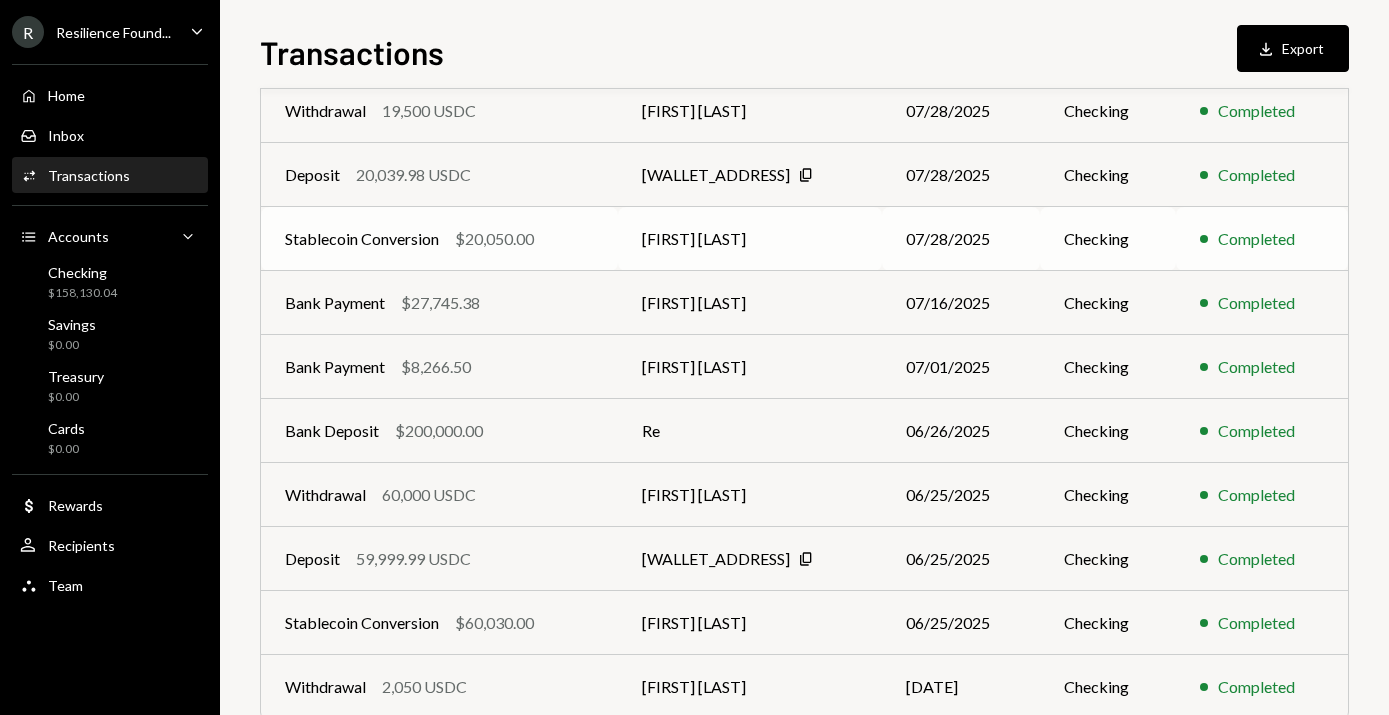 scroll, scrollTop: 255, scrollLeft: 0, axis: vertical 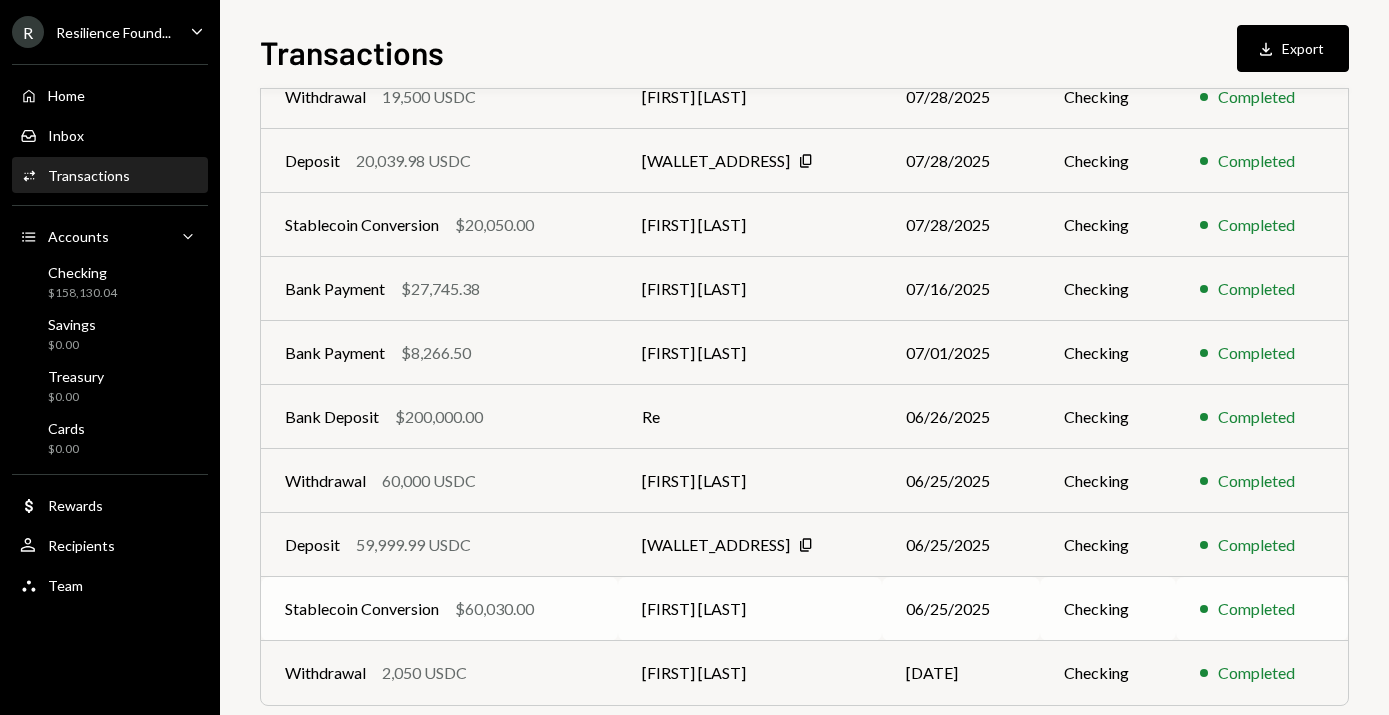click on "Stablecoin Conversion $60,030.00" at bounding box center [439, 609] 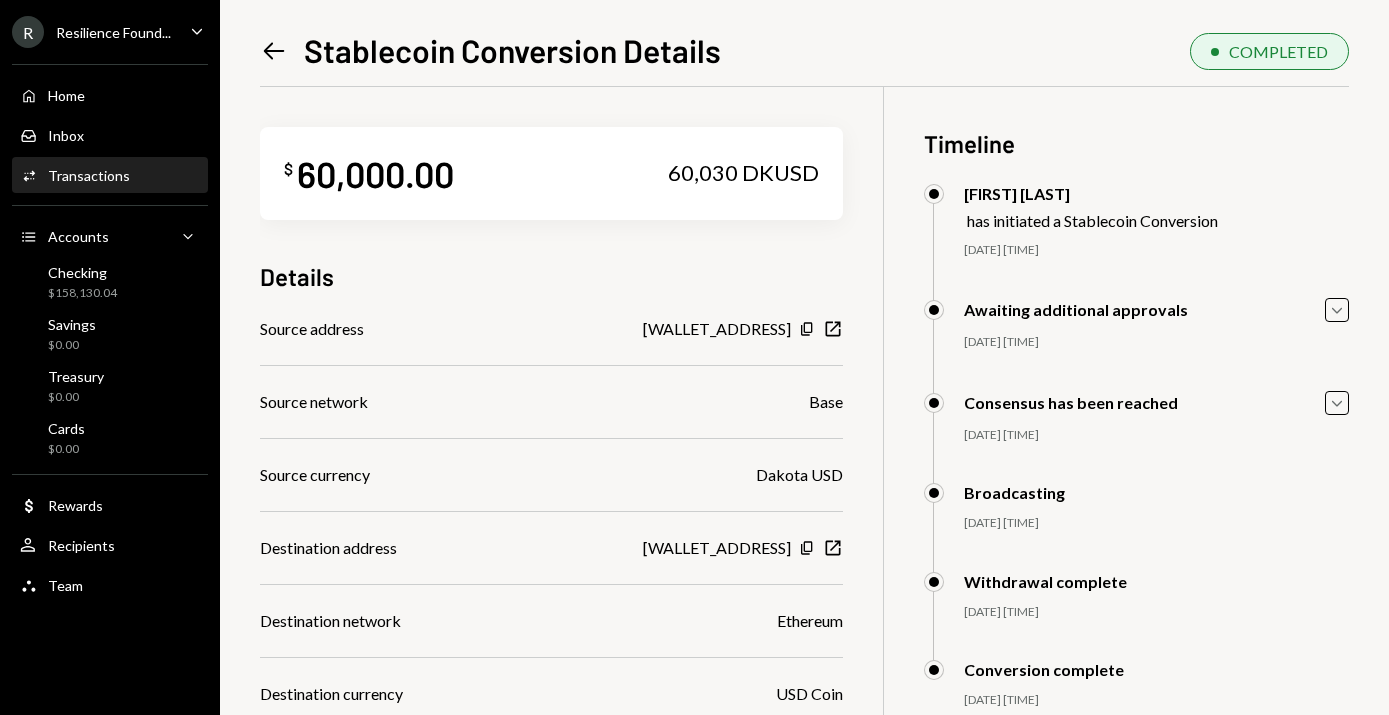 click on "Left Arrow Stablecoin Conversion Details" at bounding box center [490, 50] 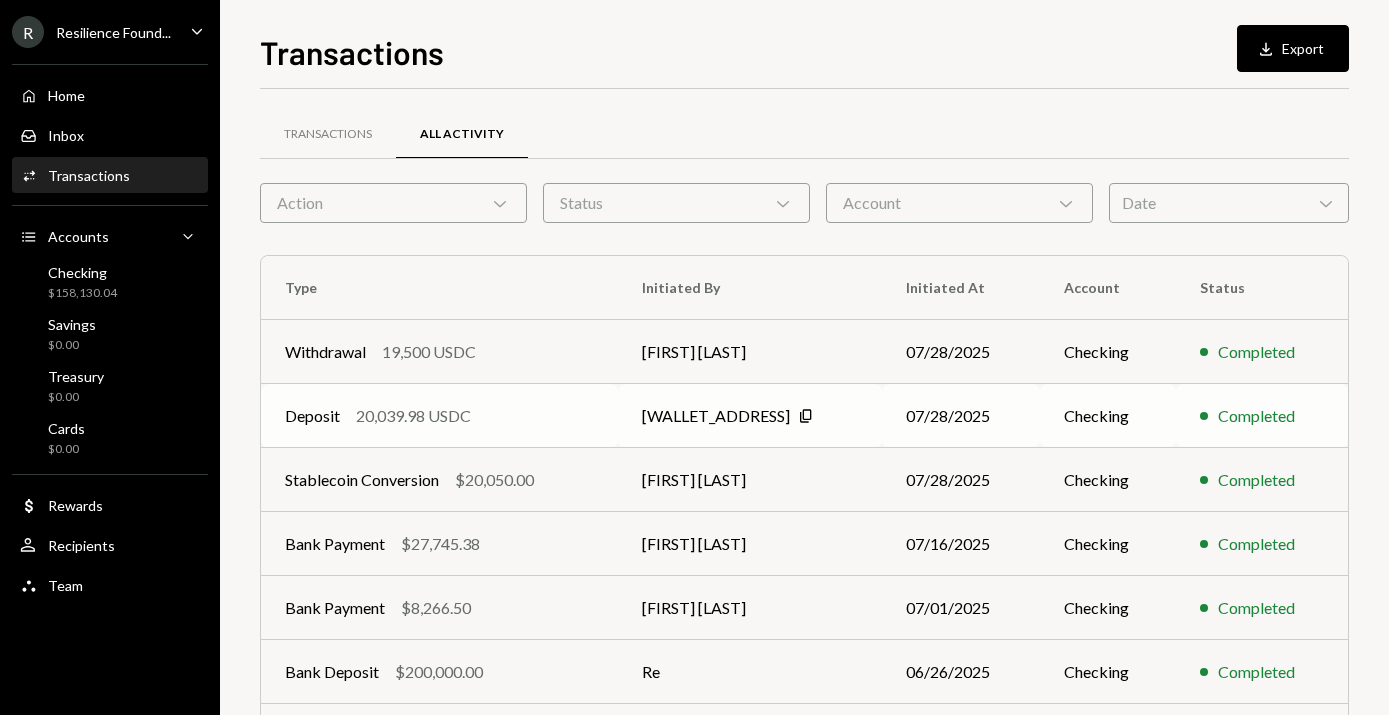 scroll, scrollTop: 329, scrollLeft: 0, axis: vertical 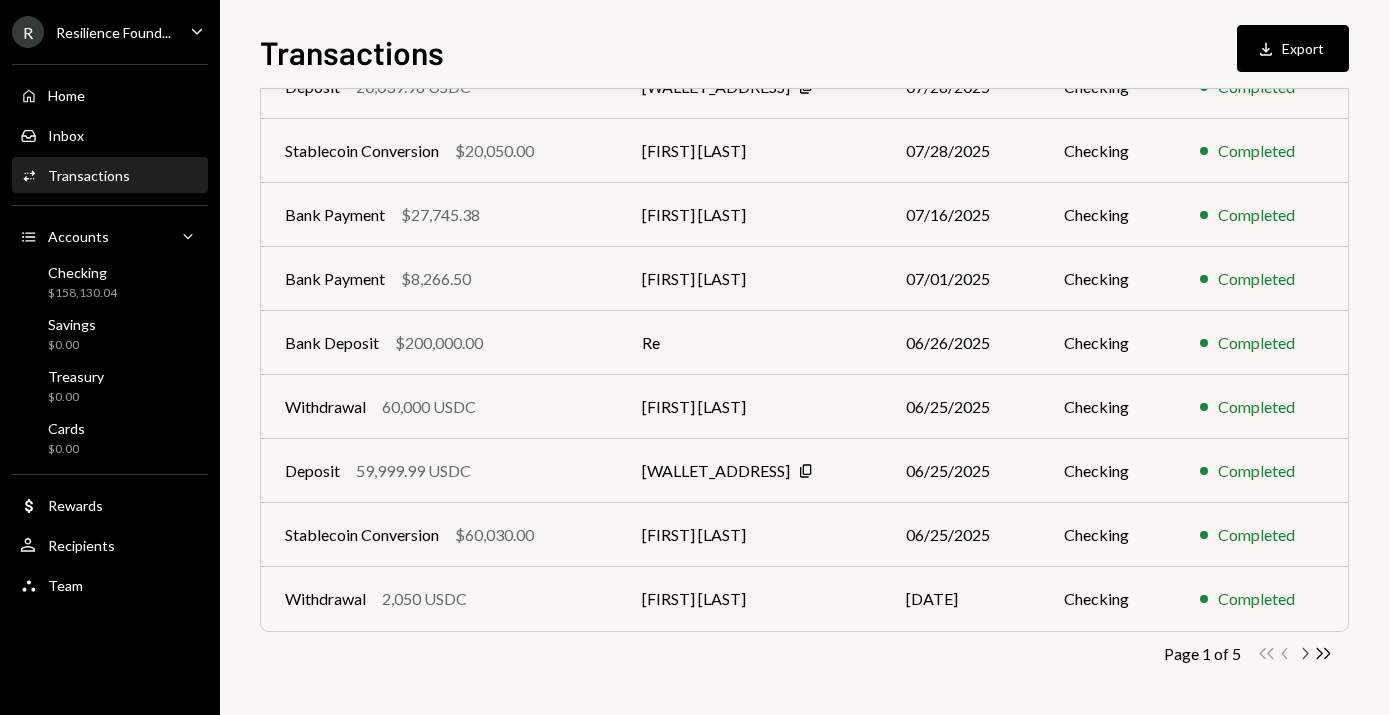 click on "Chevron Right" 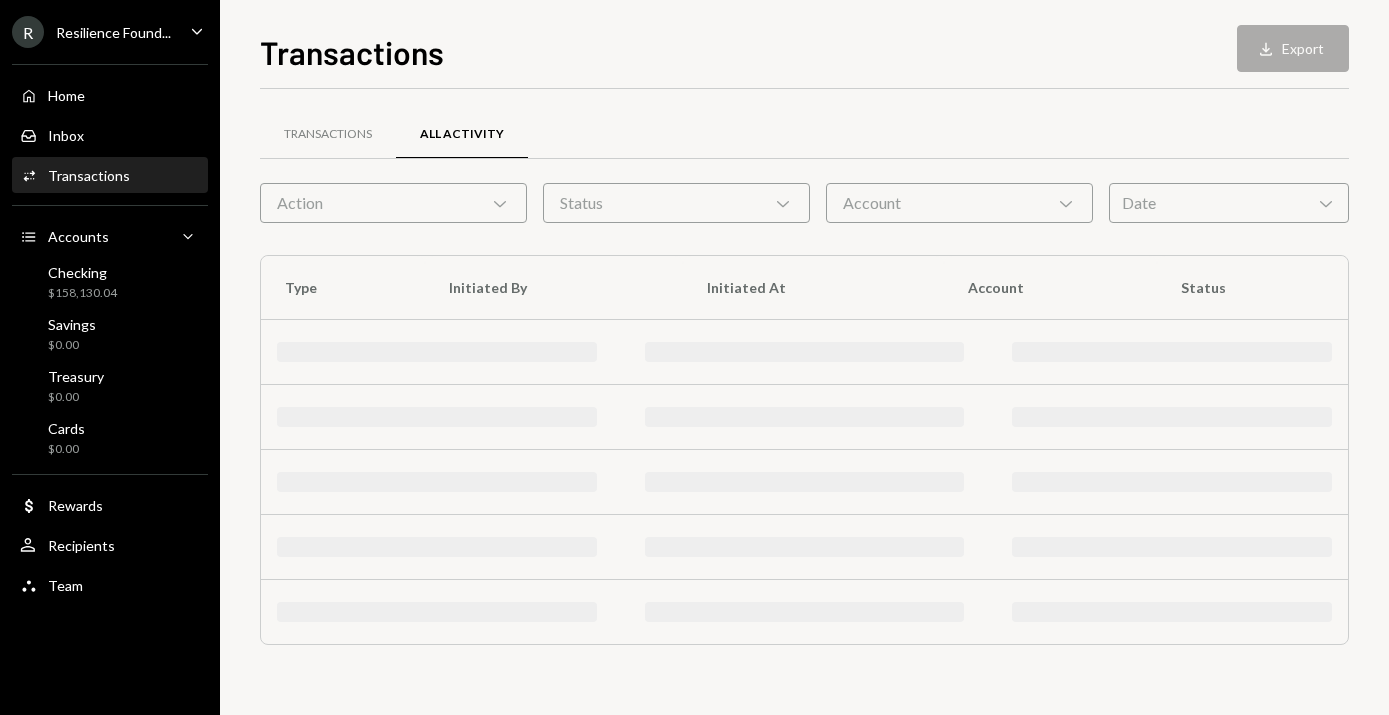 scroll, scrollTop: 0, scrollLeft: 0, axis: both 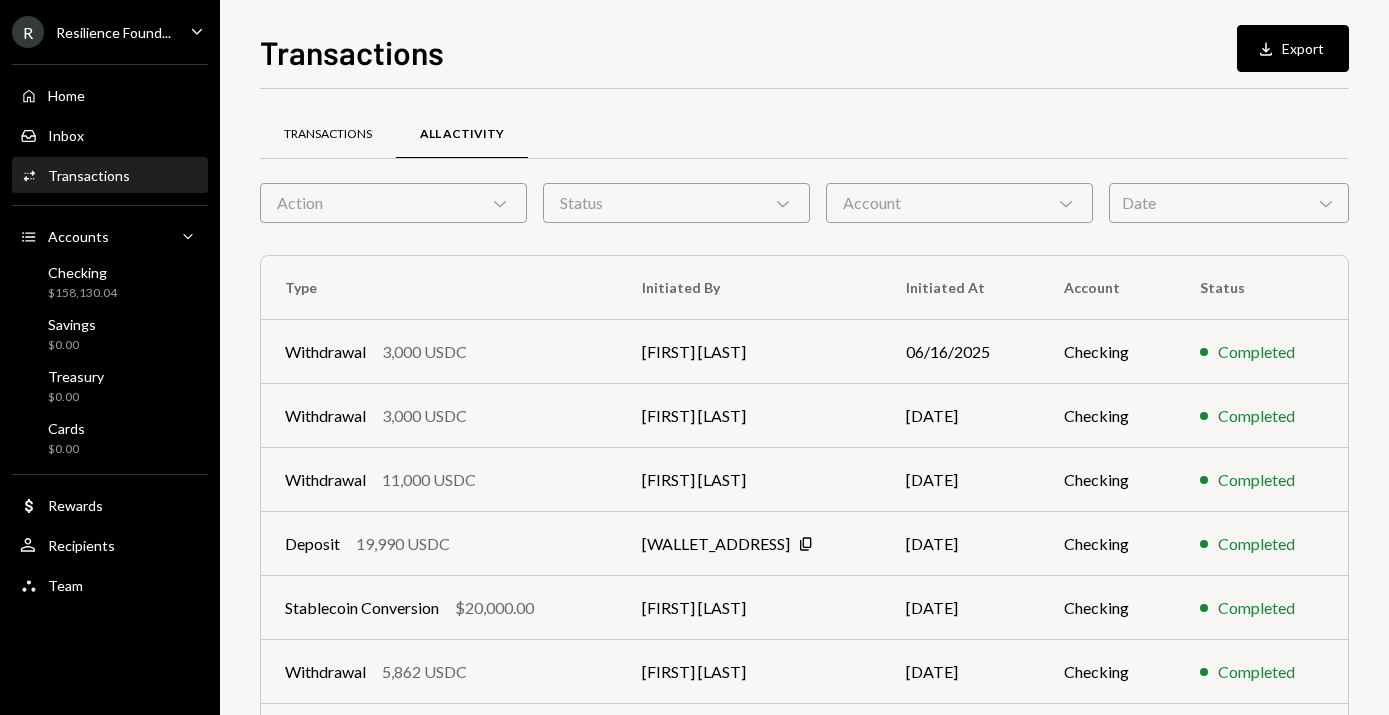 click on "Transactions" at bounding box center (328, 134) 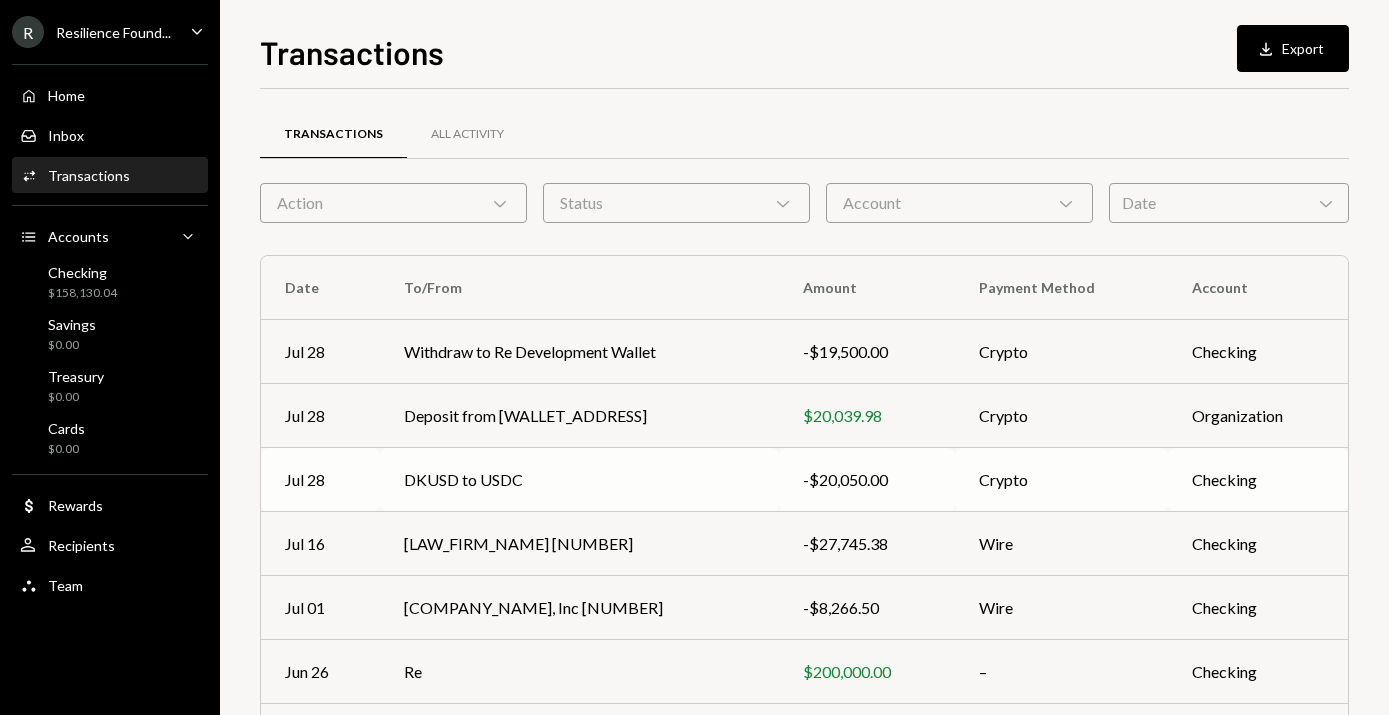 scroll, scrollTop: 329, scrollLeft: 0, axis: vertical 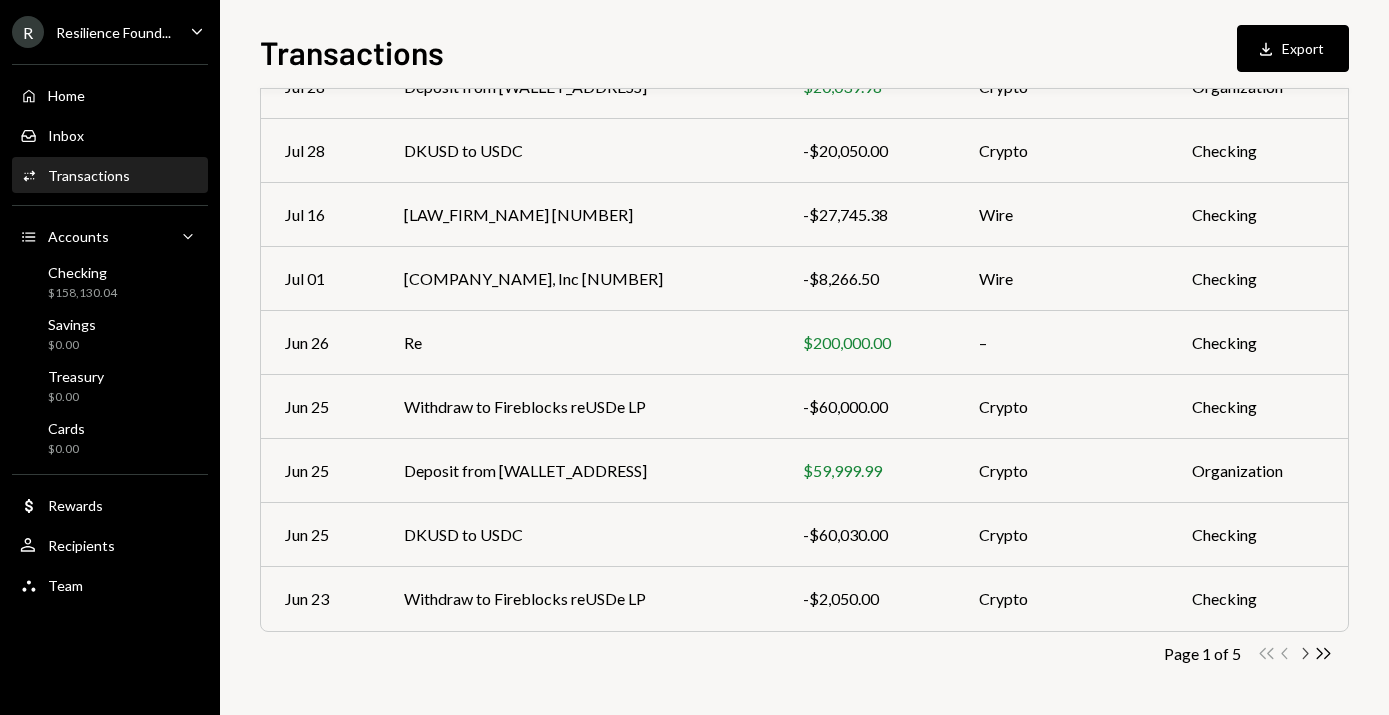 click 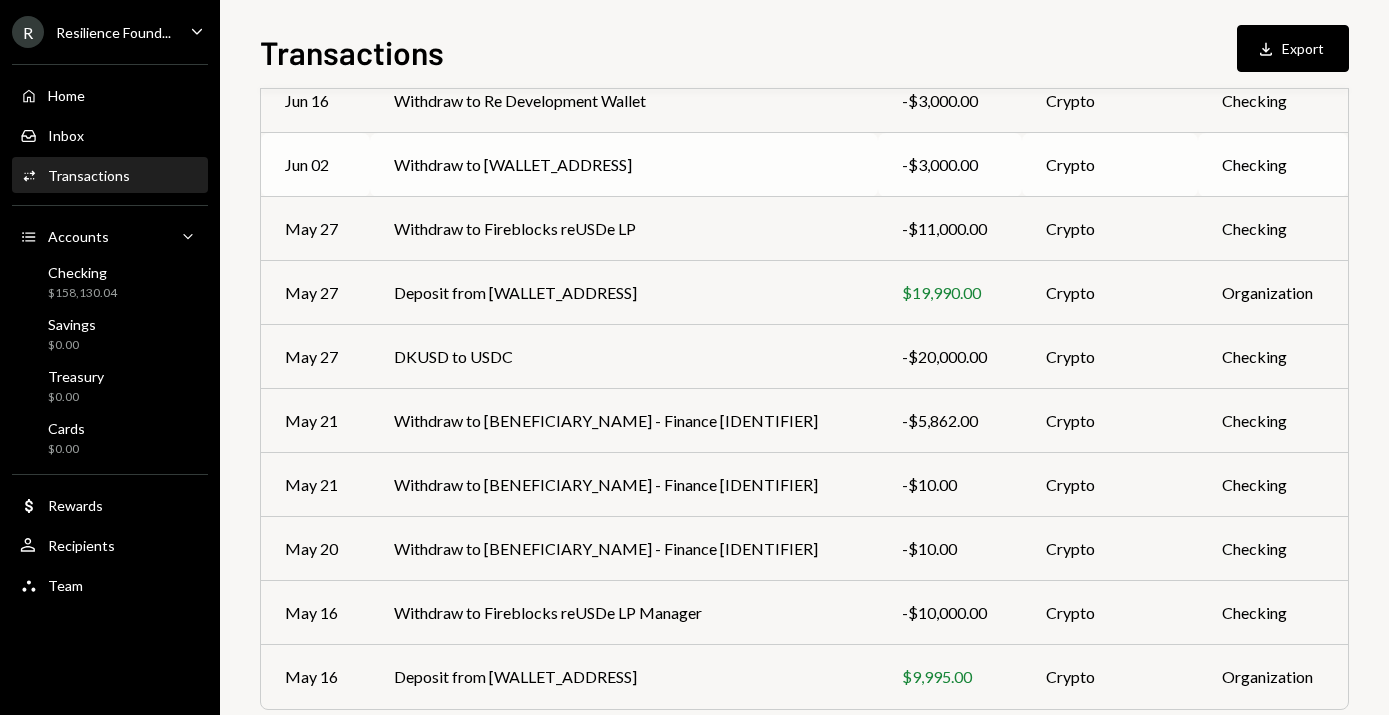 scroll, scrollTop: 329, scrollLeft: 0, axis: vertical 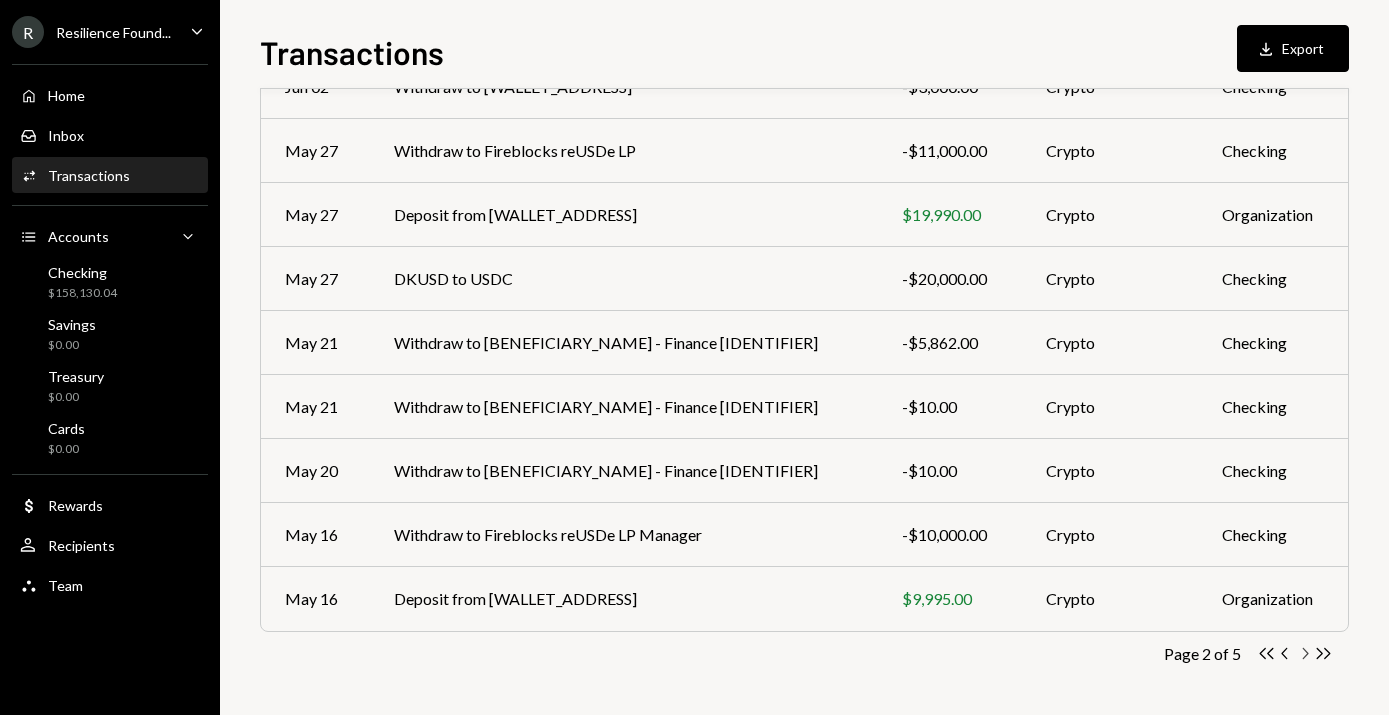 click on "Chevron Right" 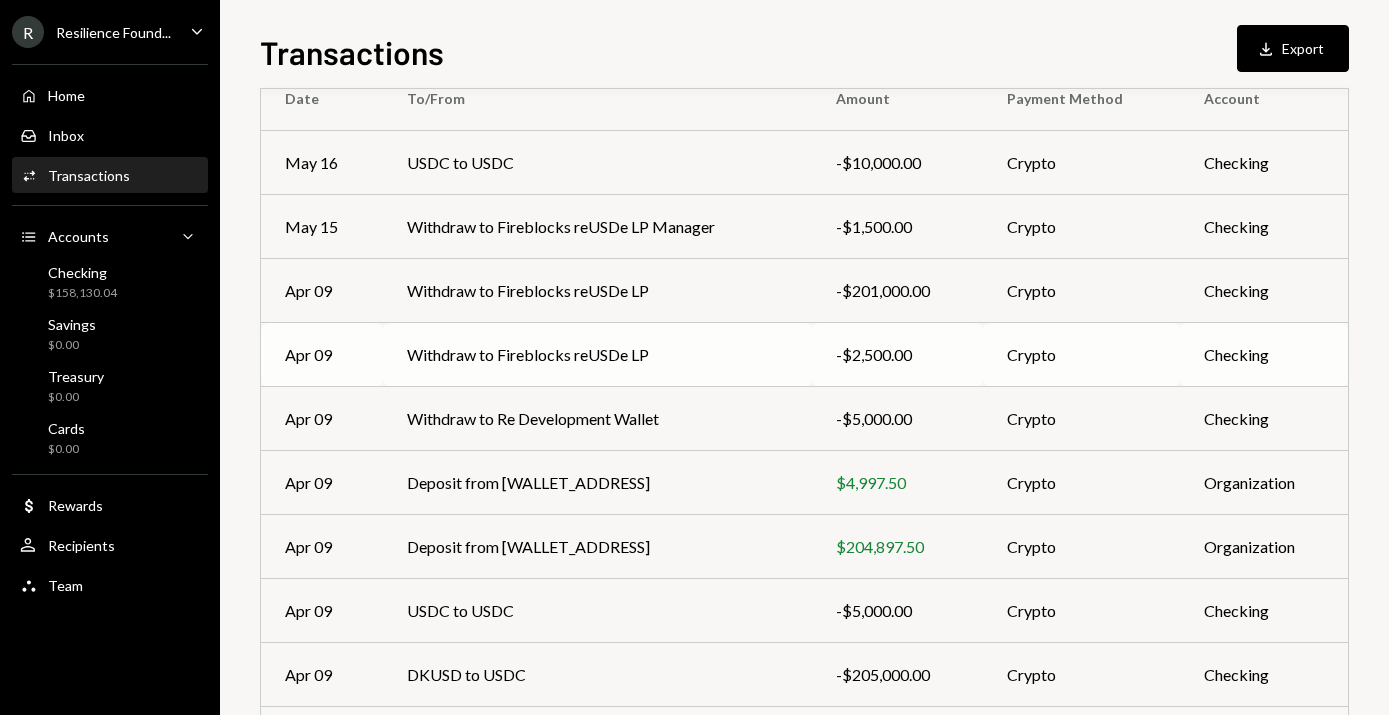 scroll, scrollTop: 329, scrollLeft: 0, axis: vertical 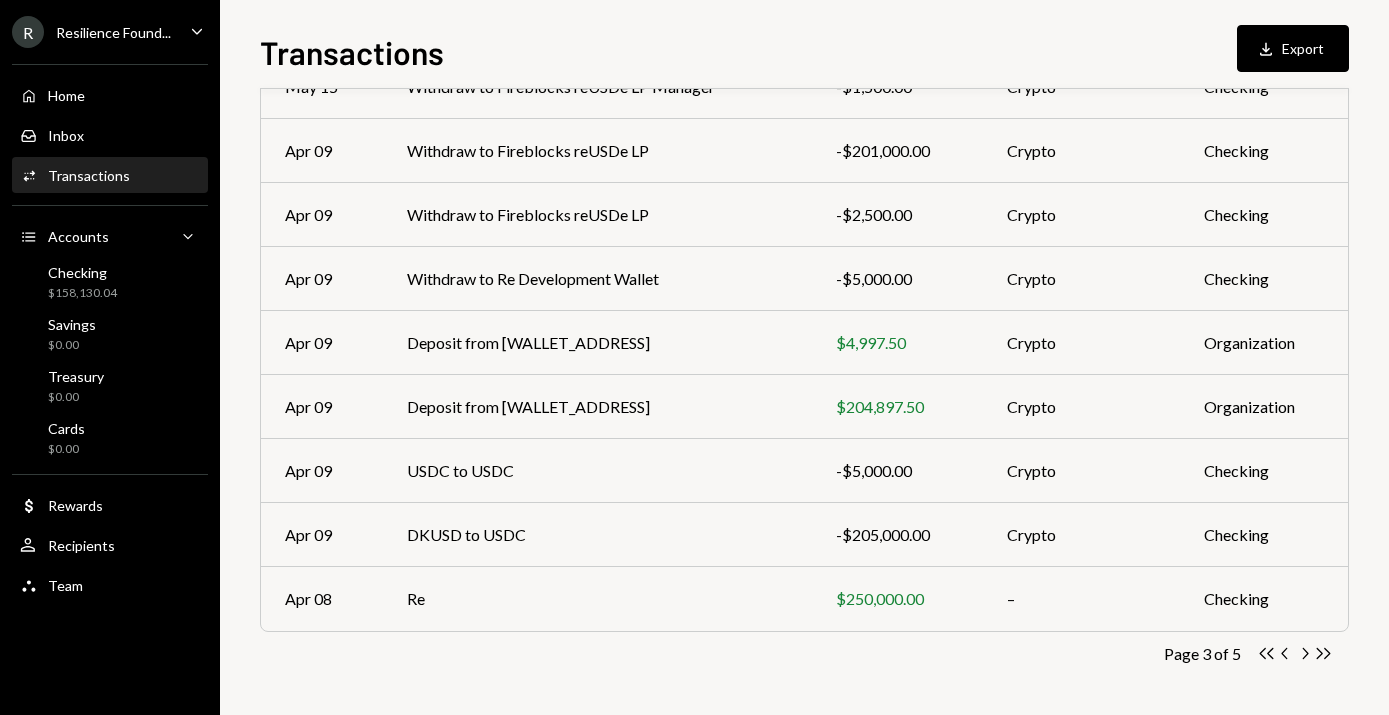 click on "Chevron Right" 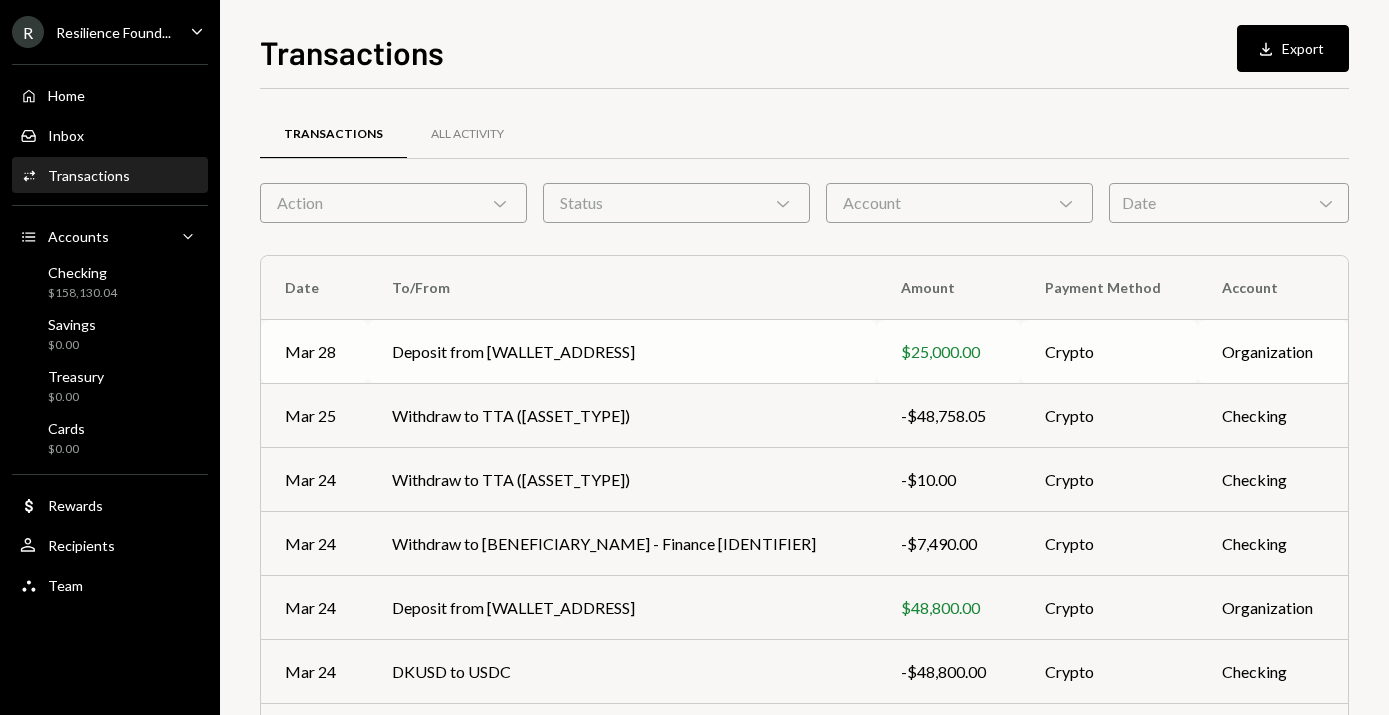 click on "Deposit from 0x8207...242afE" at bounding box center (622, 352) 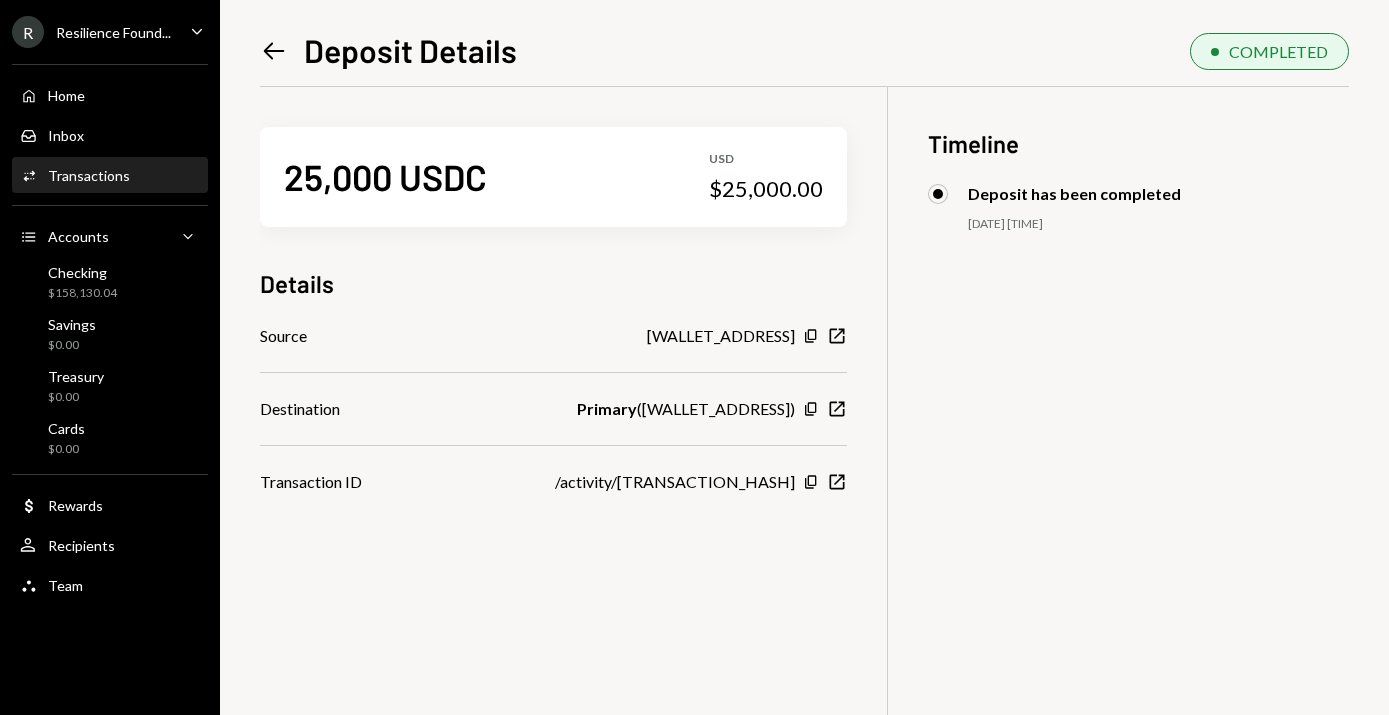 click on "Left Arrow" 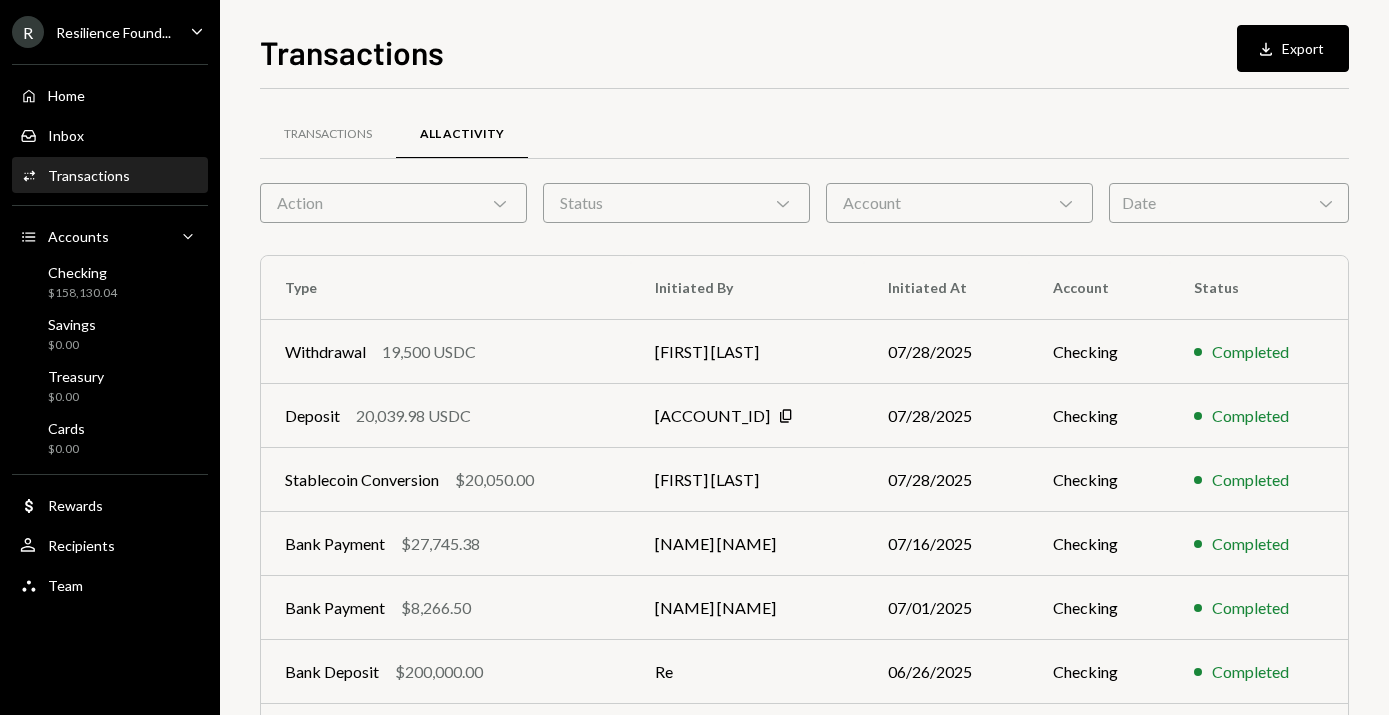scroll, scrollTop: 0, scrollLeft: 0, axis: both 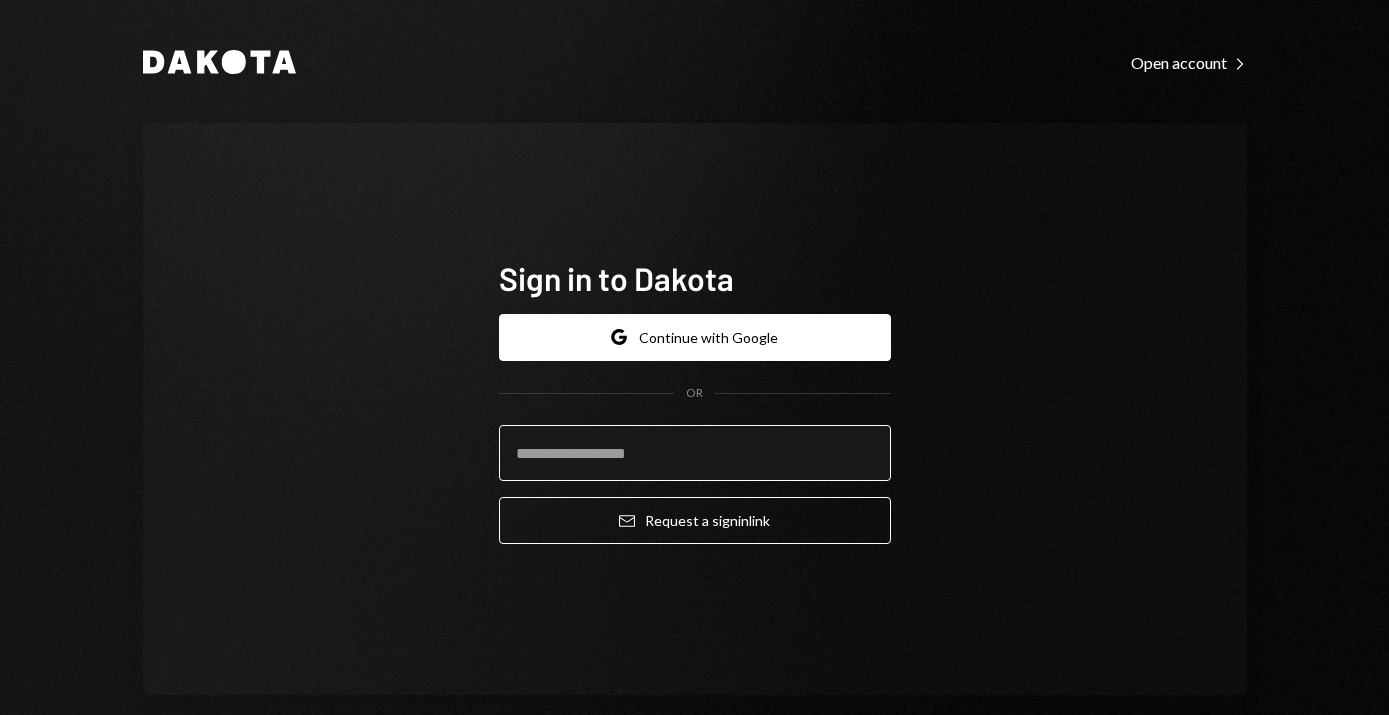 click at bounding box center [695, 453] 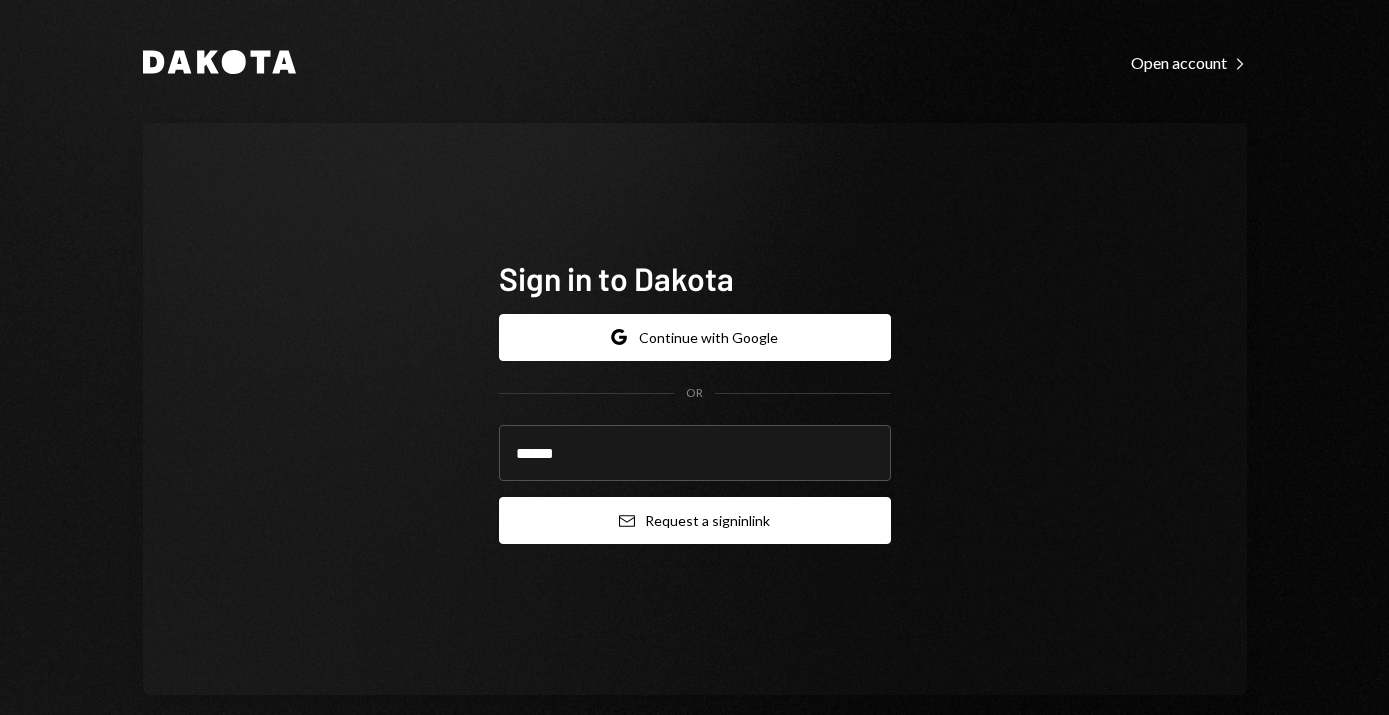 type on "**********" 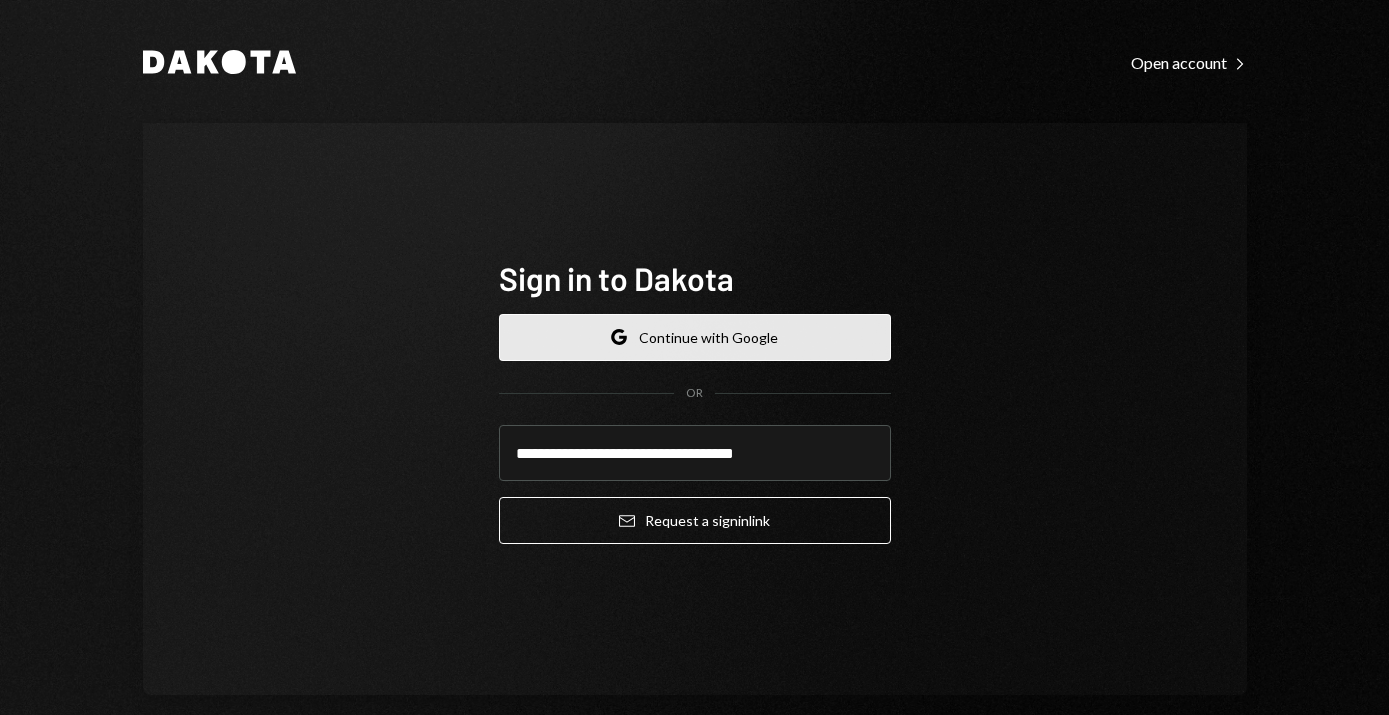 click on "Google  Continue with Google" at bounding box center [695, 337] 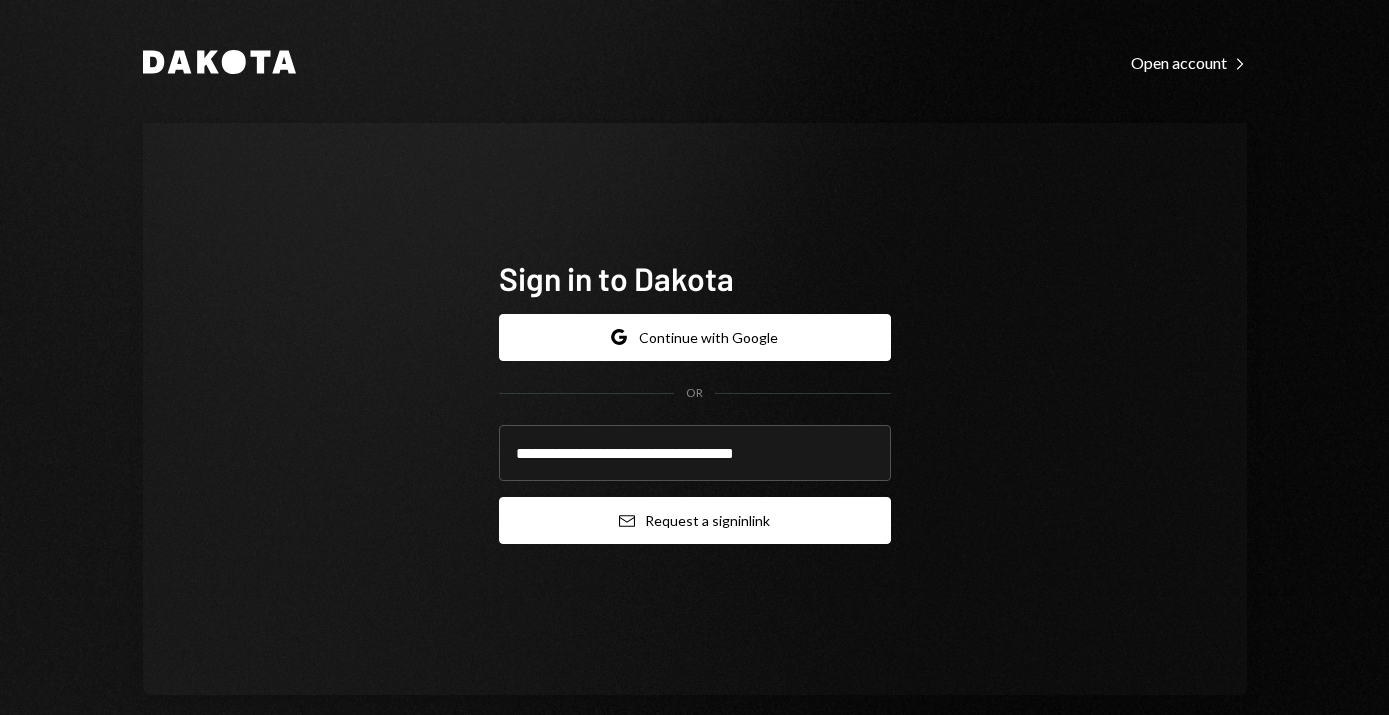 click on "Email Request a sign  in  link" at bounding box center (695, 520) 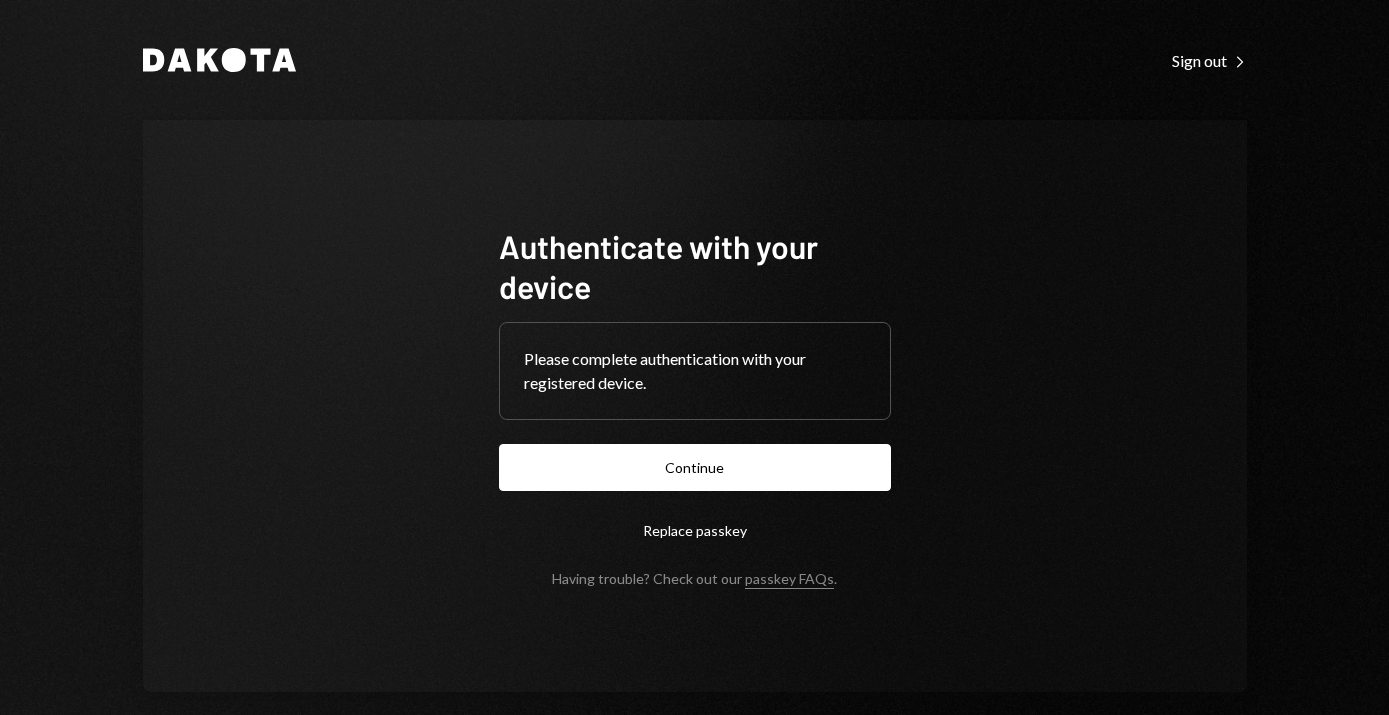 scroll, scrollTop: 0, scrollLeft: 0, axis: both 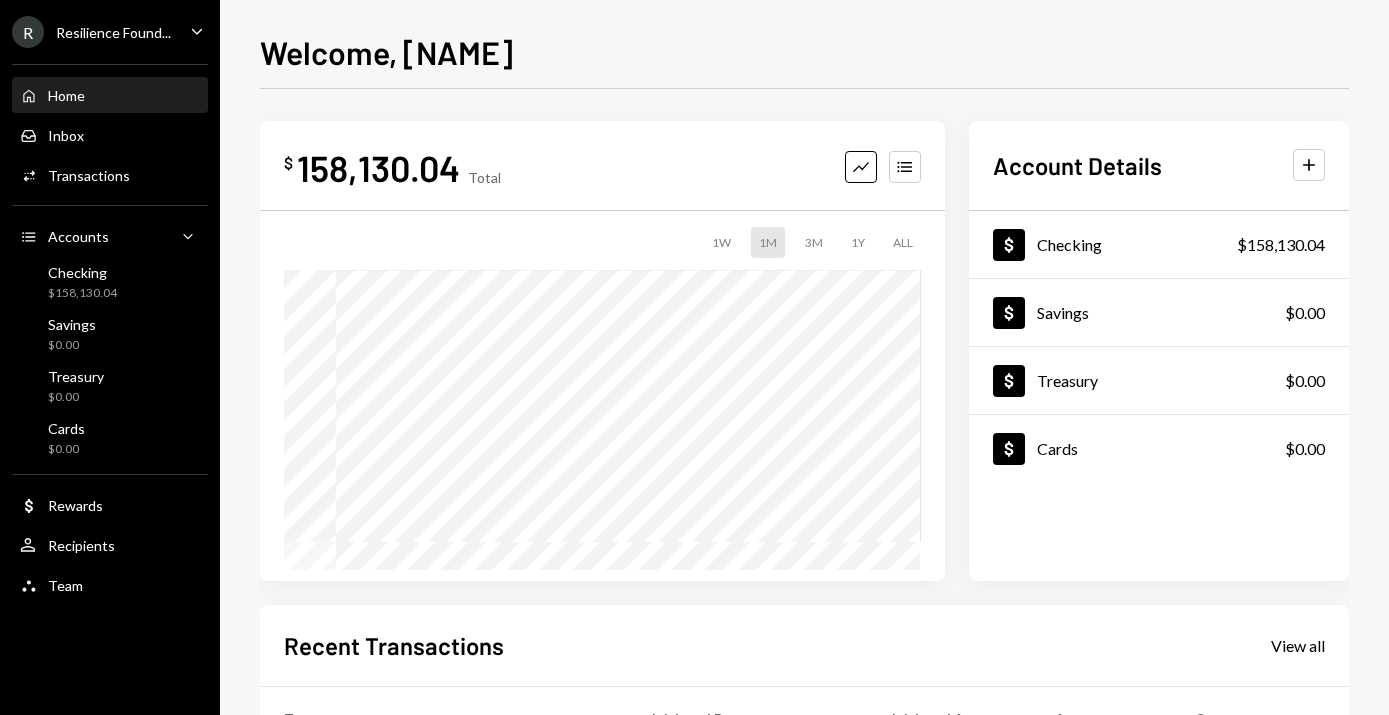 click on "R Resilience Found... Caret Down Home Home Inbox Inbox Activities Transactions Accounts Accounts Caret Down Checking $158,130.04 Savings $0.00 Treasury $0.00 Cards $0.00 Dollar Rewards User Recipients Team Team" at bounding box center [110, 303] 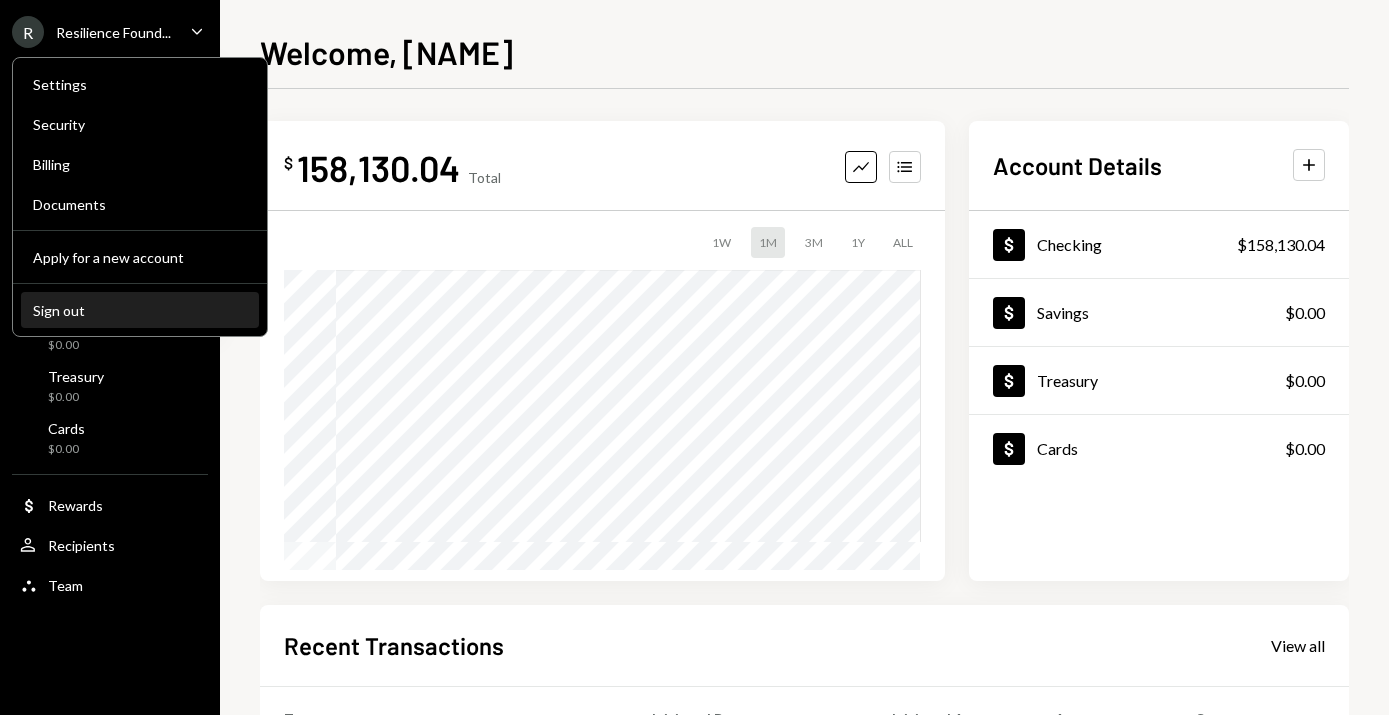 click on "Sign out" at bounding box center (140, 311) 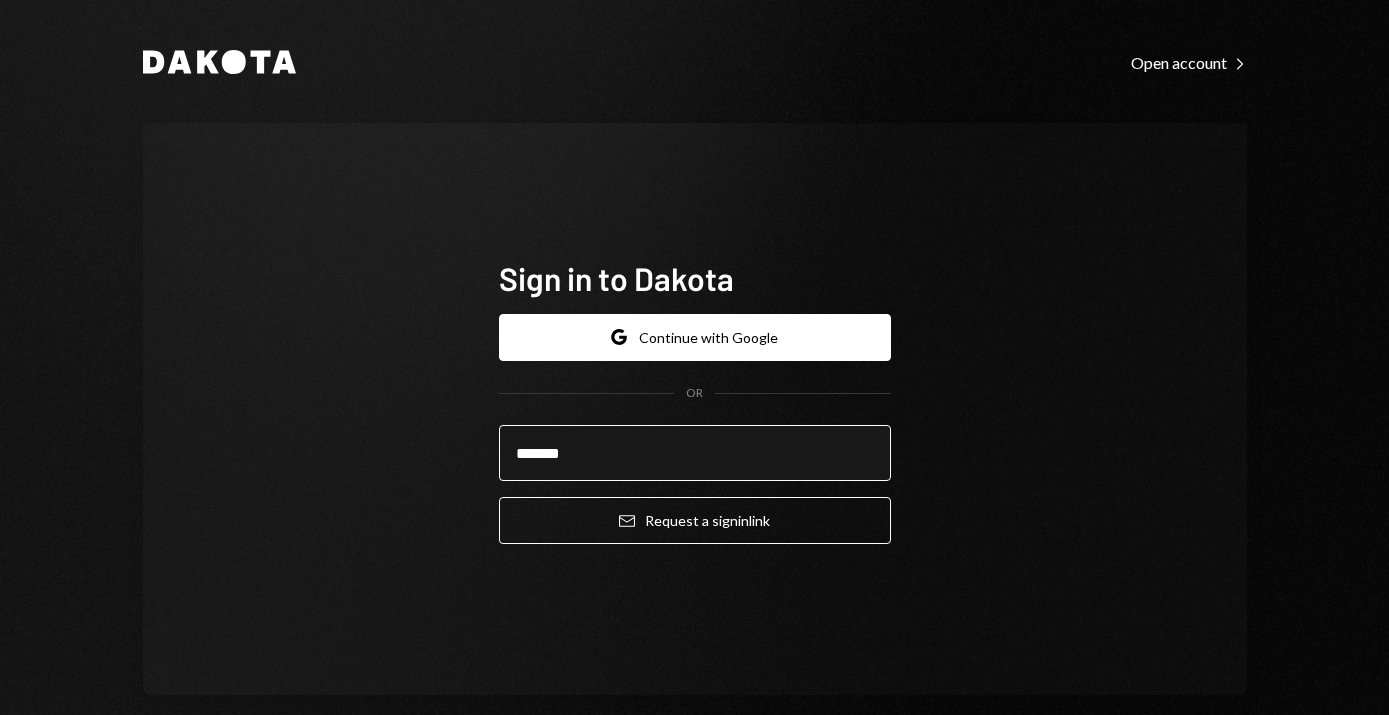 type on "**********" 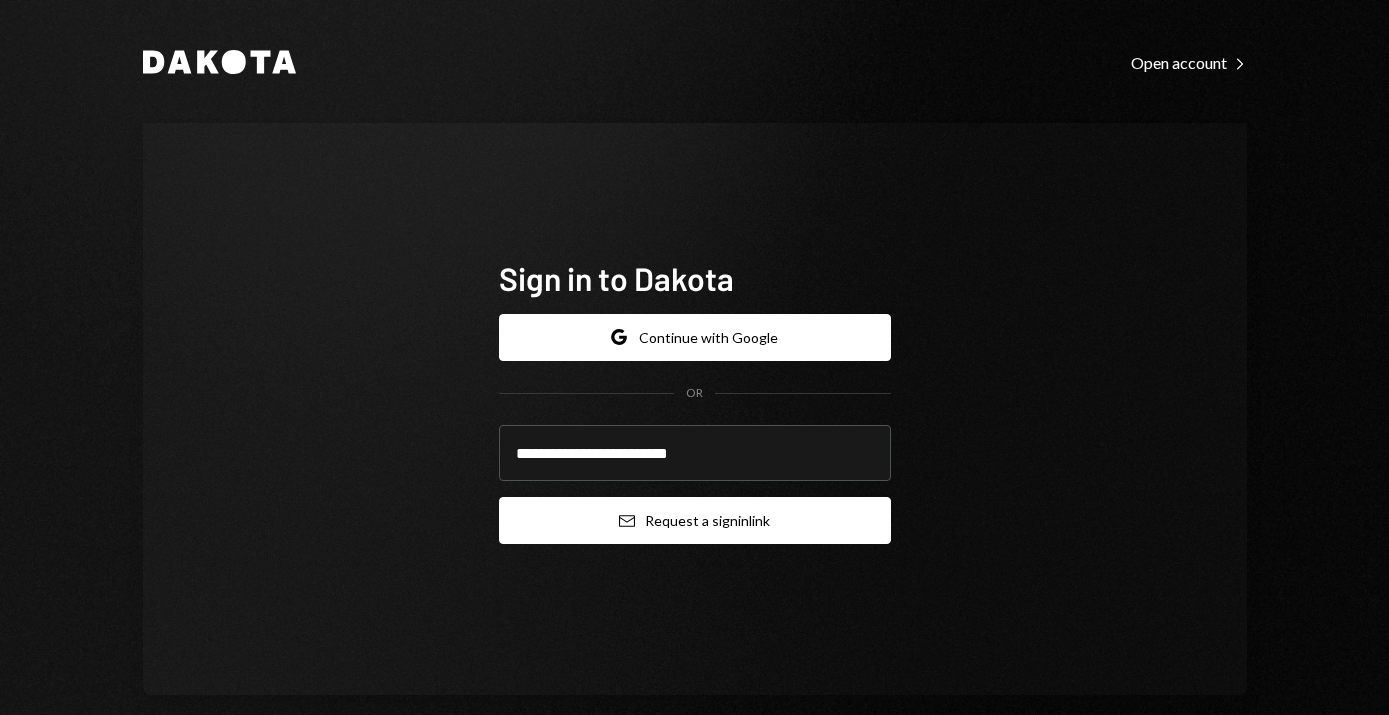 click on "Email Request a sign  in  link" at bounding box center (695, 520) 